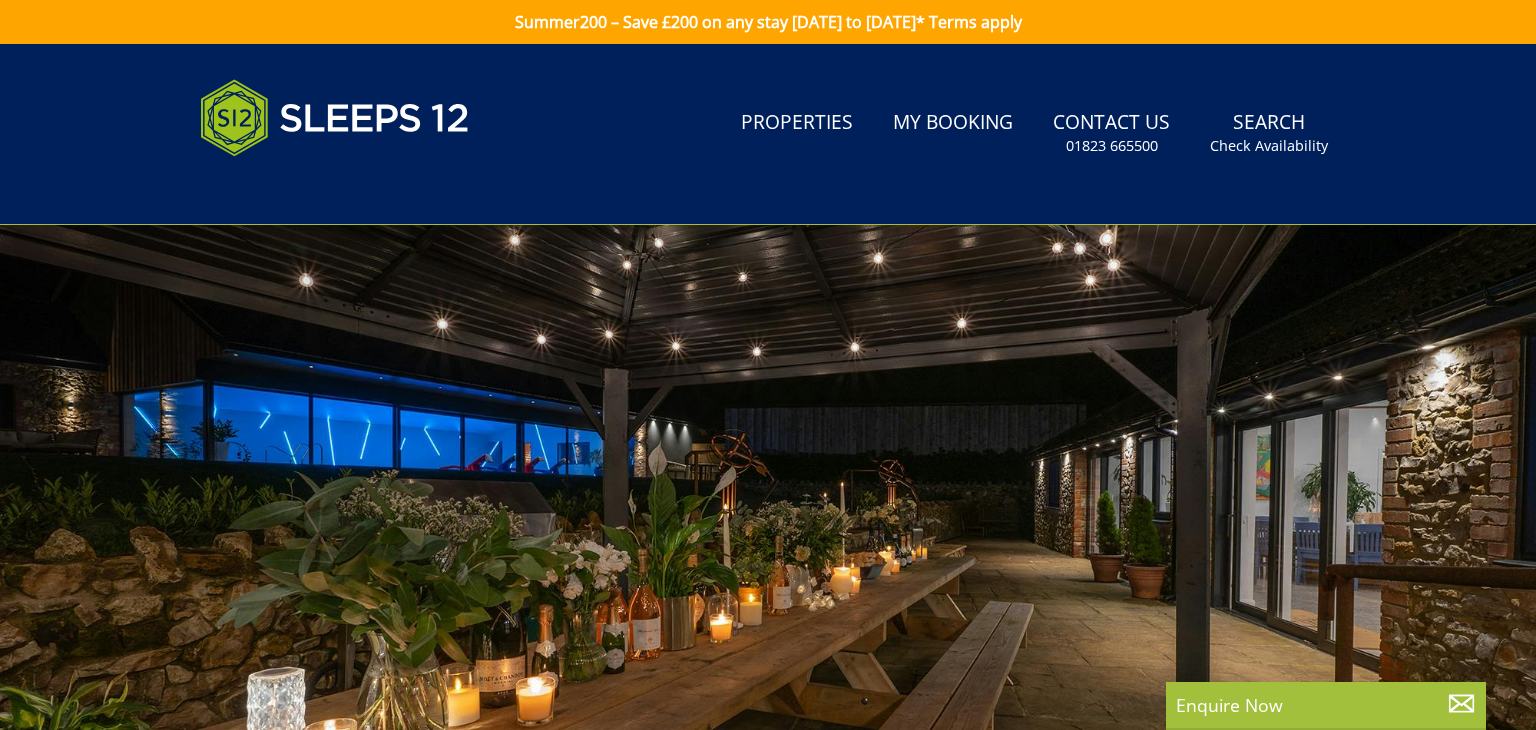 scroll, scrollTop: 0, scrollLeft: 0, axis: both 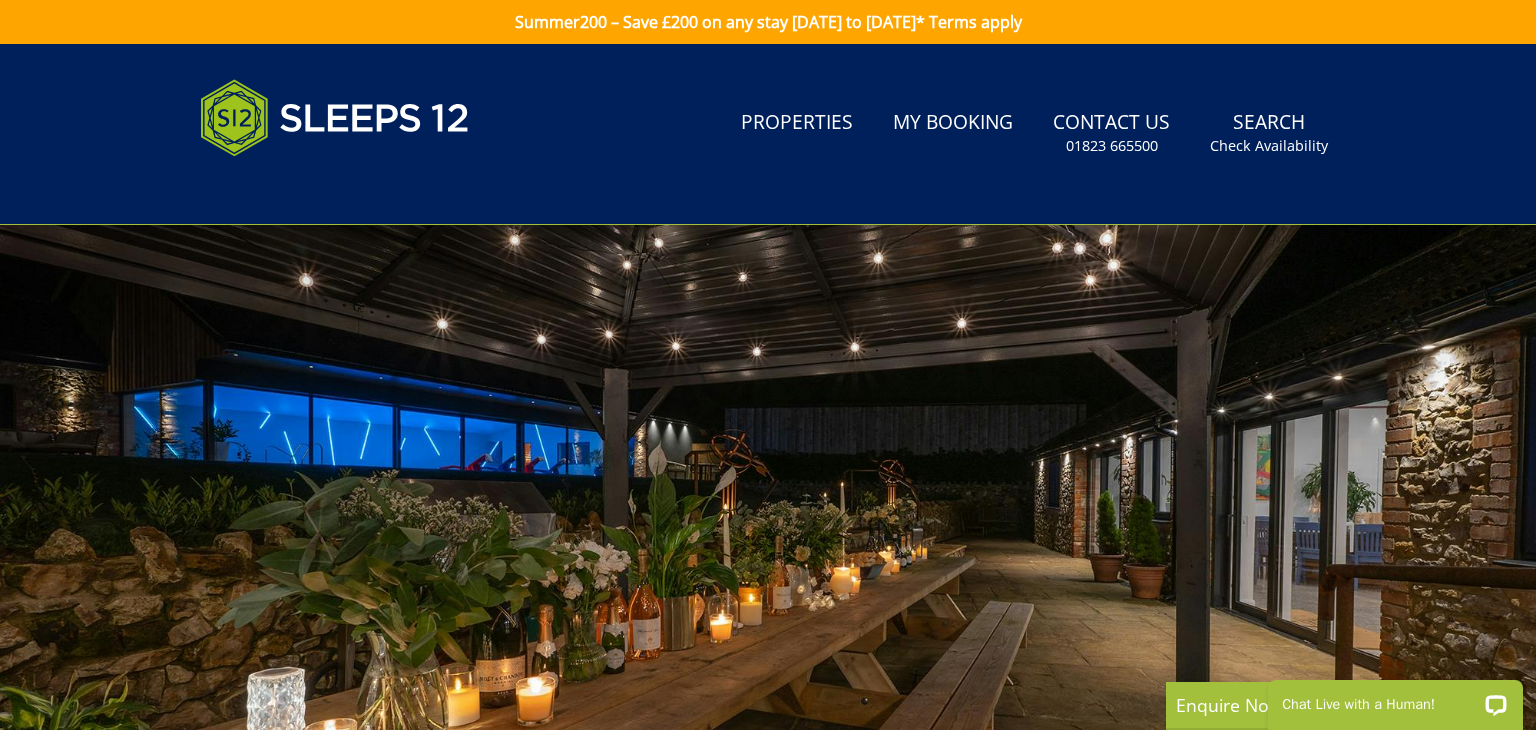 click at bounding box center (768, 575) 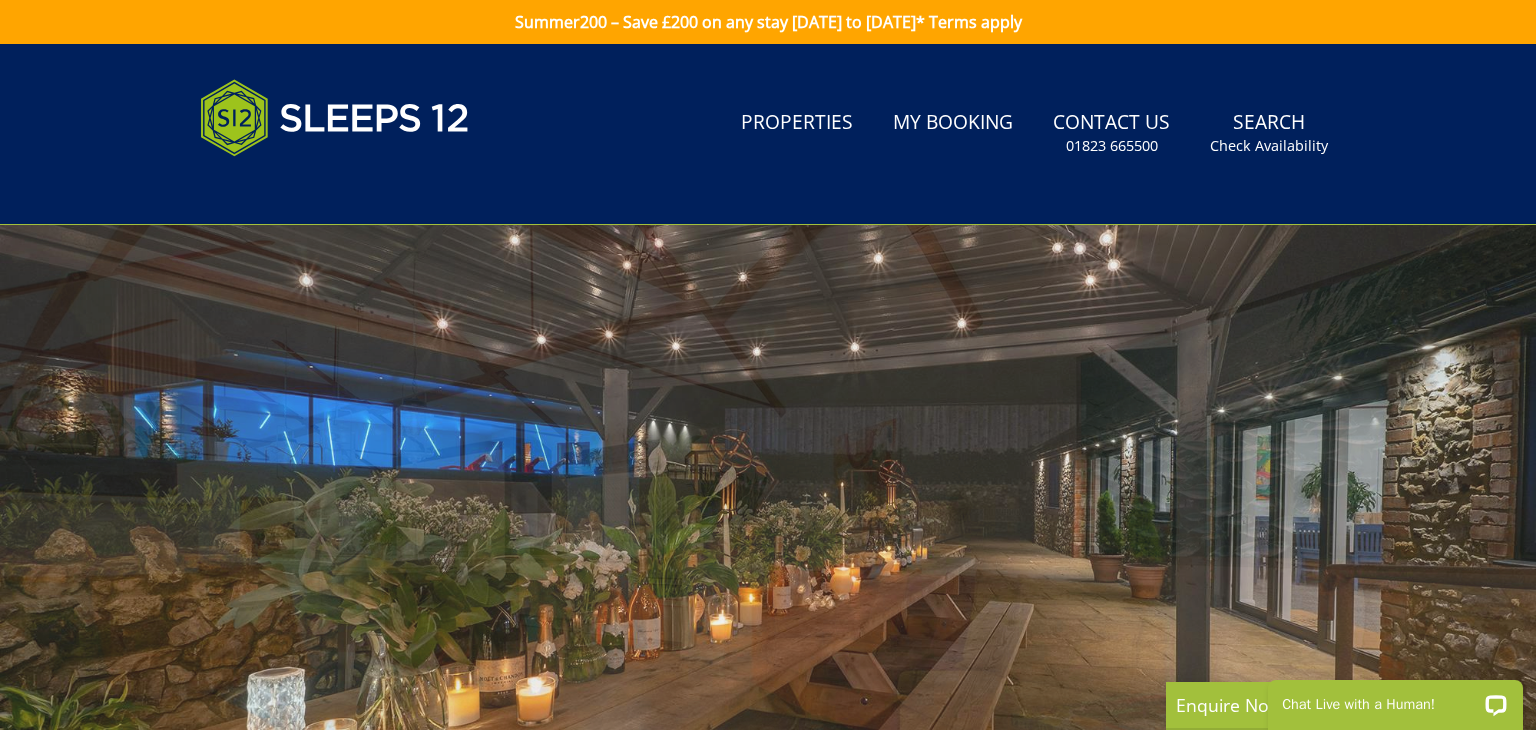 click at bounding box center (768, 575) 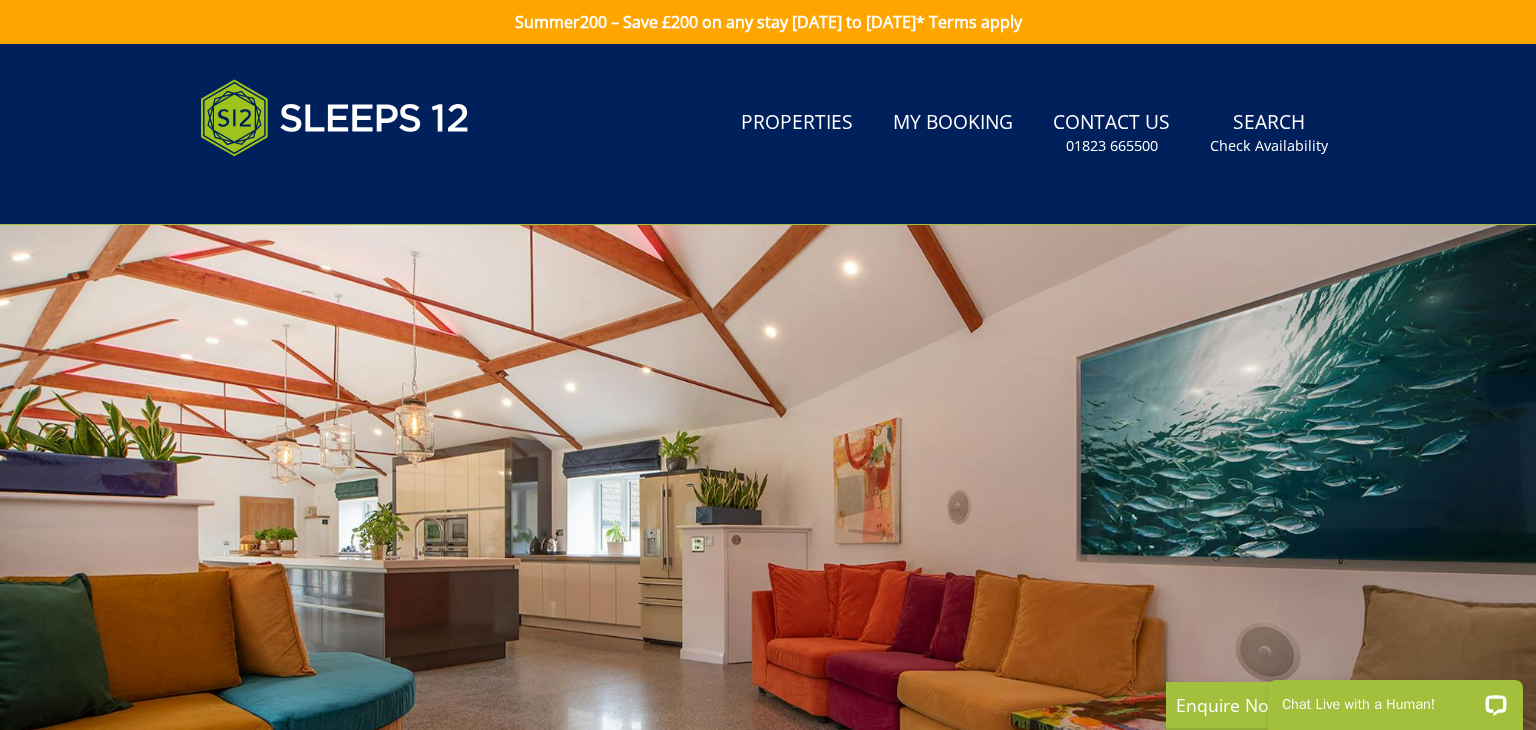 click at bounding box center [768, 575] 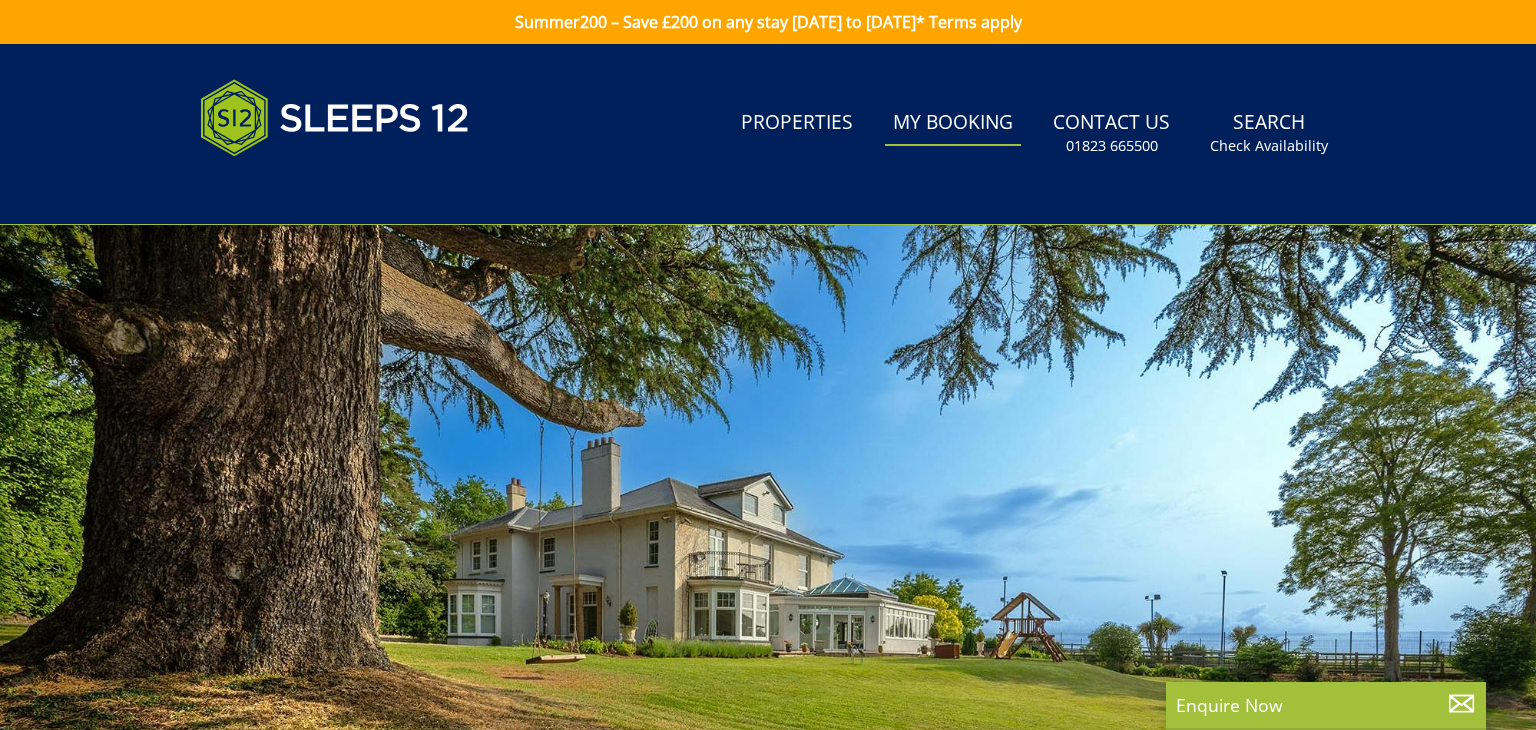 scroll, scrollTop: 0, scrollLeft: 0, axis: both 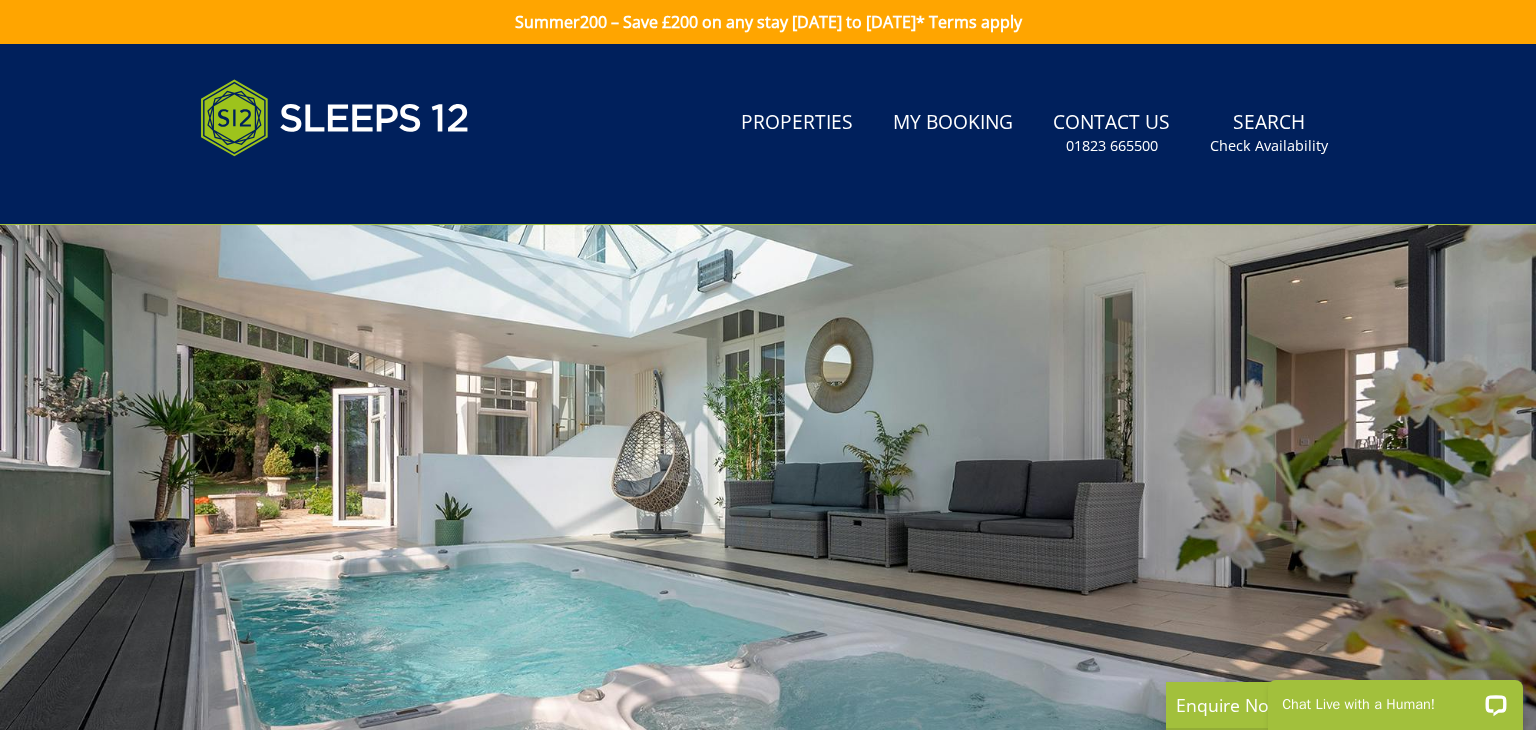 drag, startPoint x: 1645, startPoint y: 1050, endPoint x: 1526, endPoint y: 492, distance: 570.548 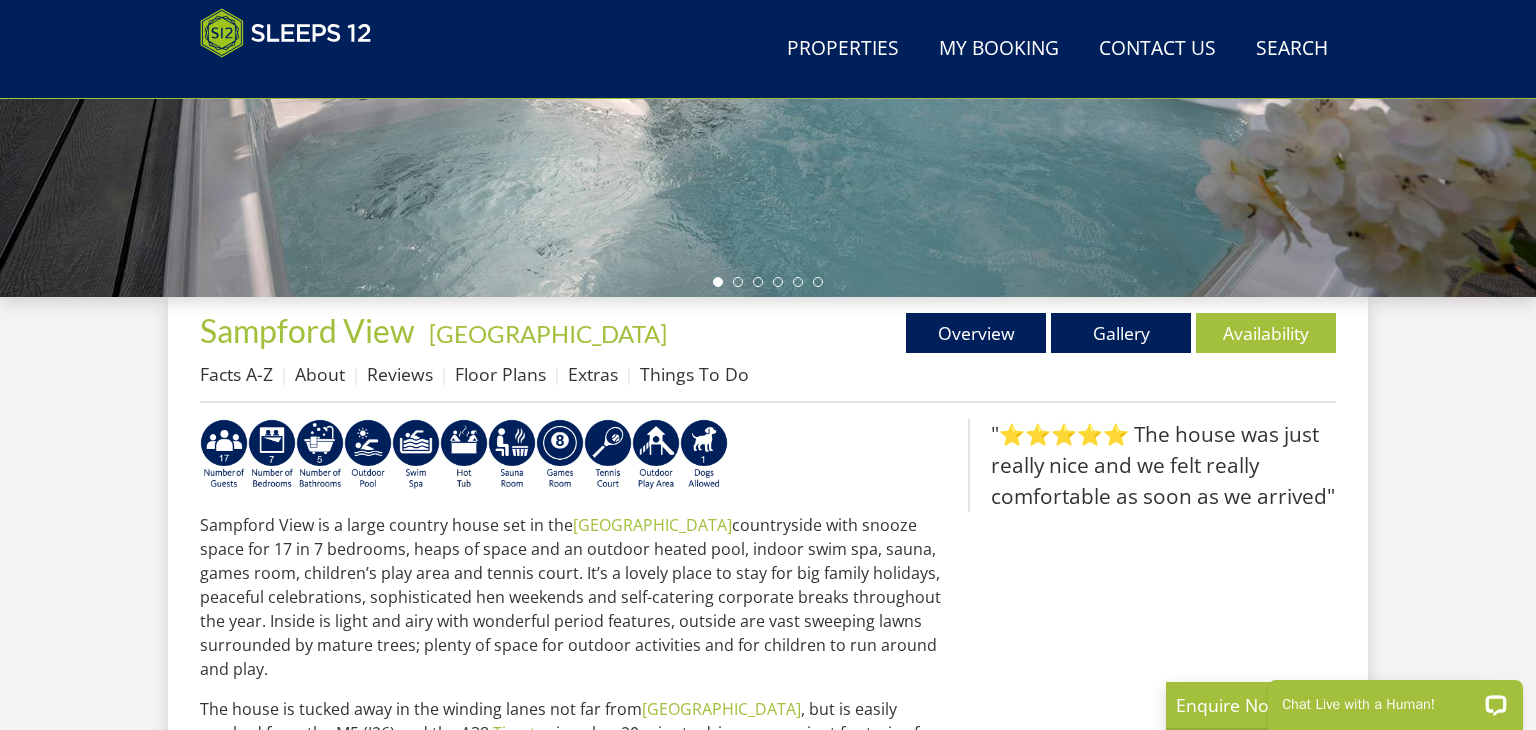 scroll, scrollTop: 586, scrollLeft: 0, axis: vertical 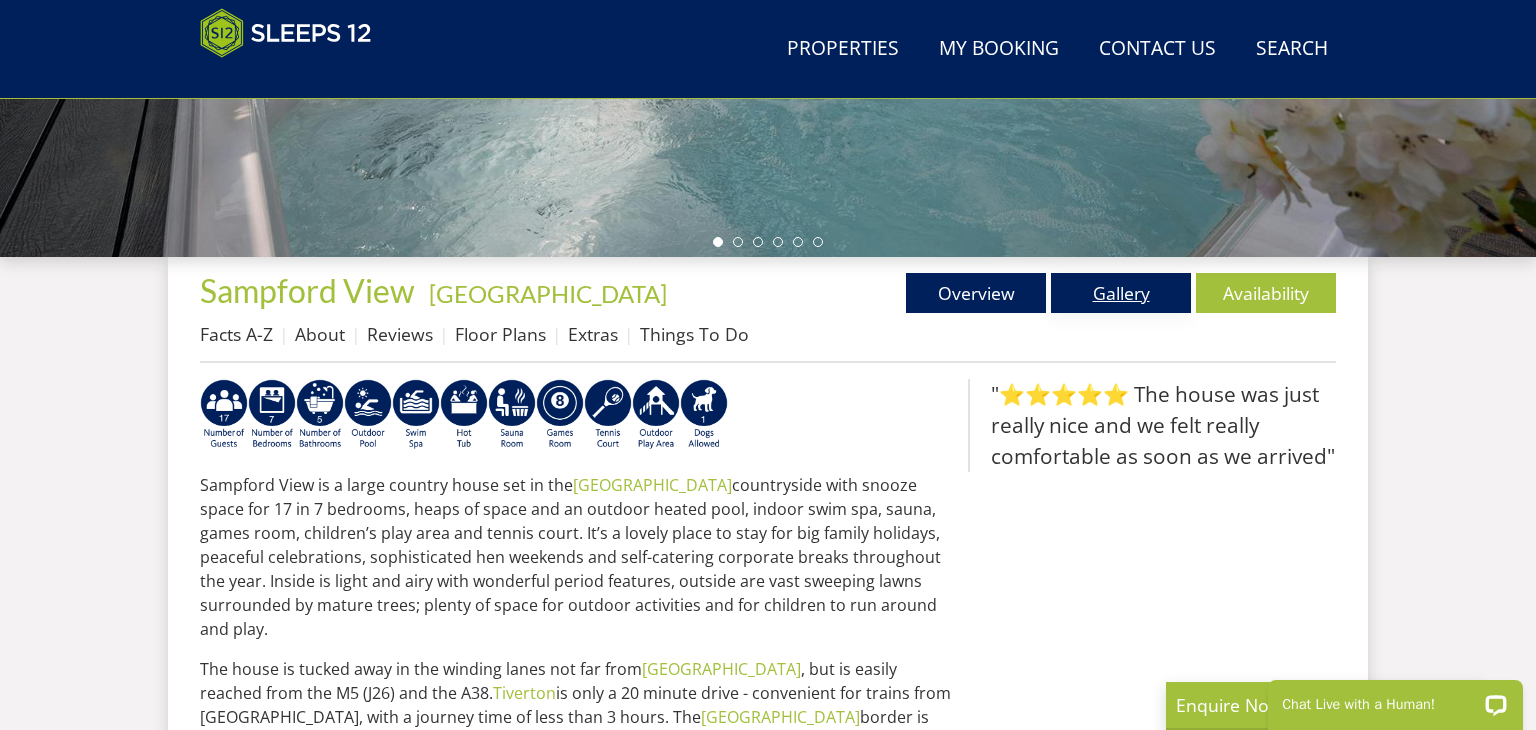 click on "Gallery" at bounding box center [1121, 293] 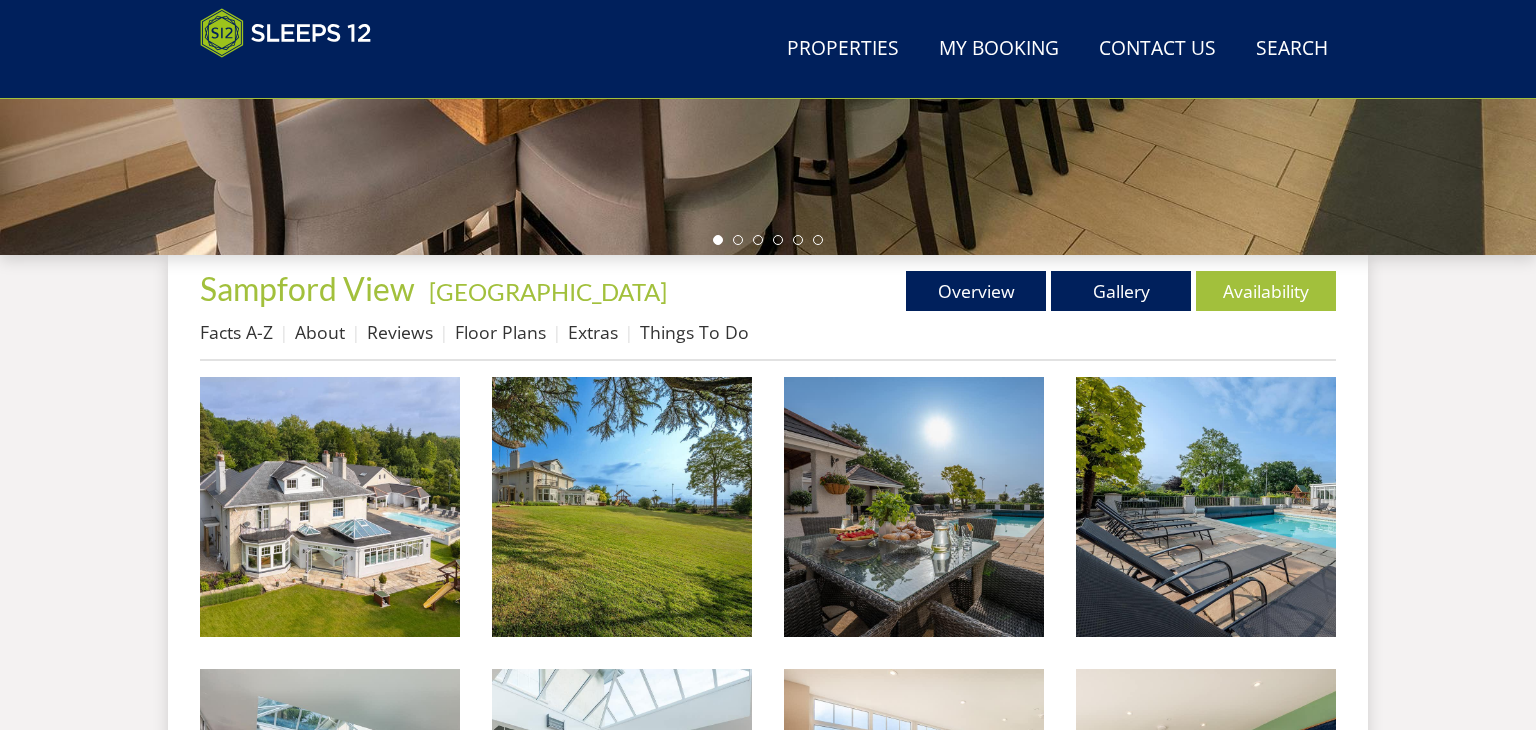 scroll, scrollTop: 760, scrollLeft: 0, axis: vertical 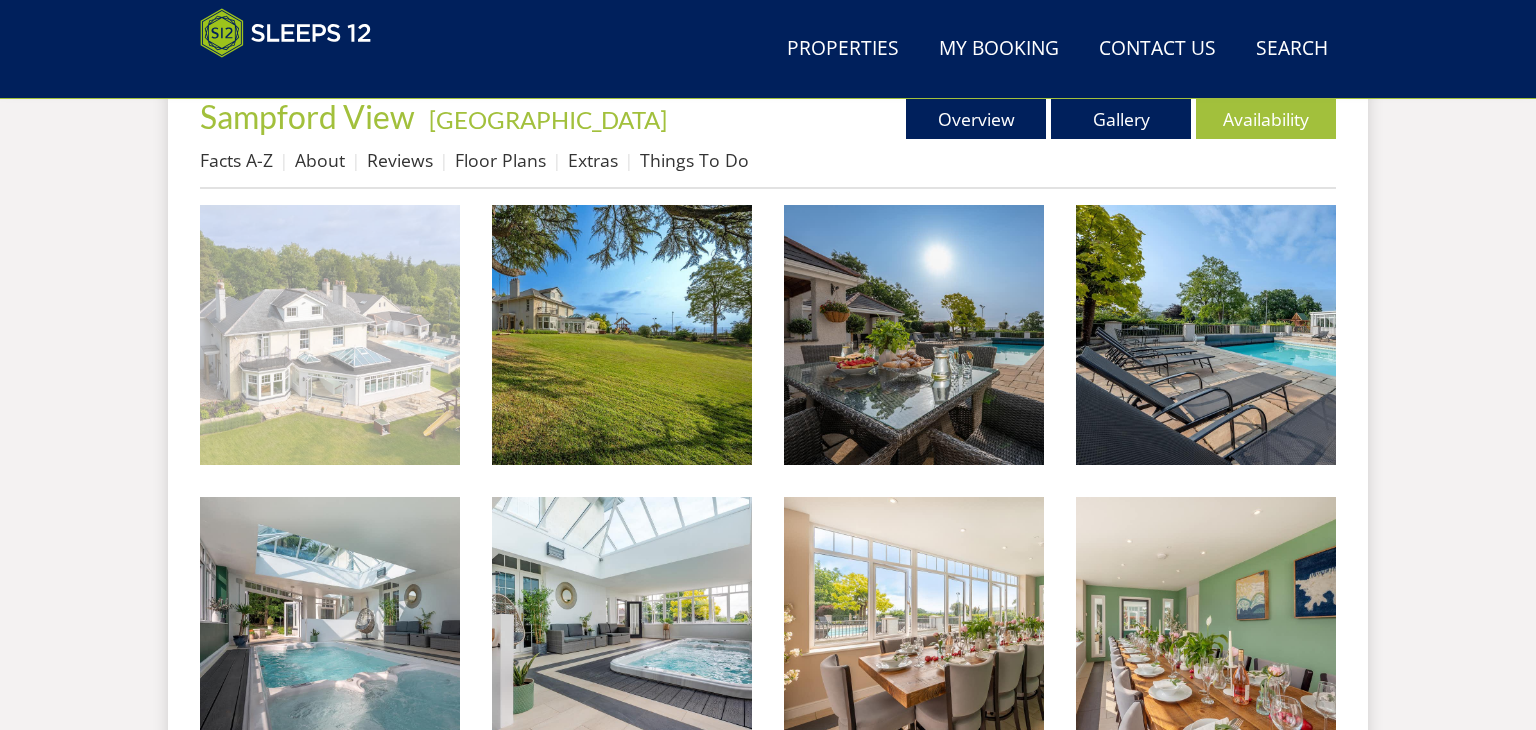 click at bounding box center (330, 335) 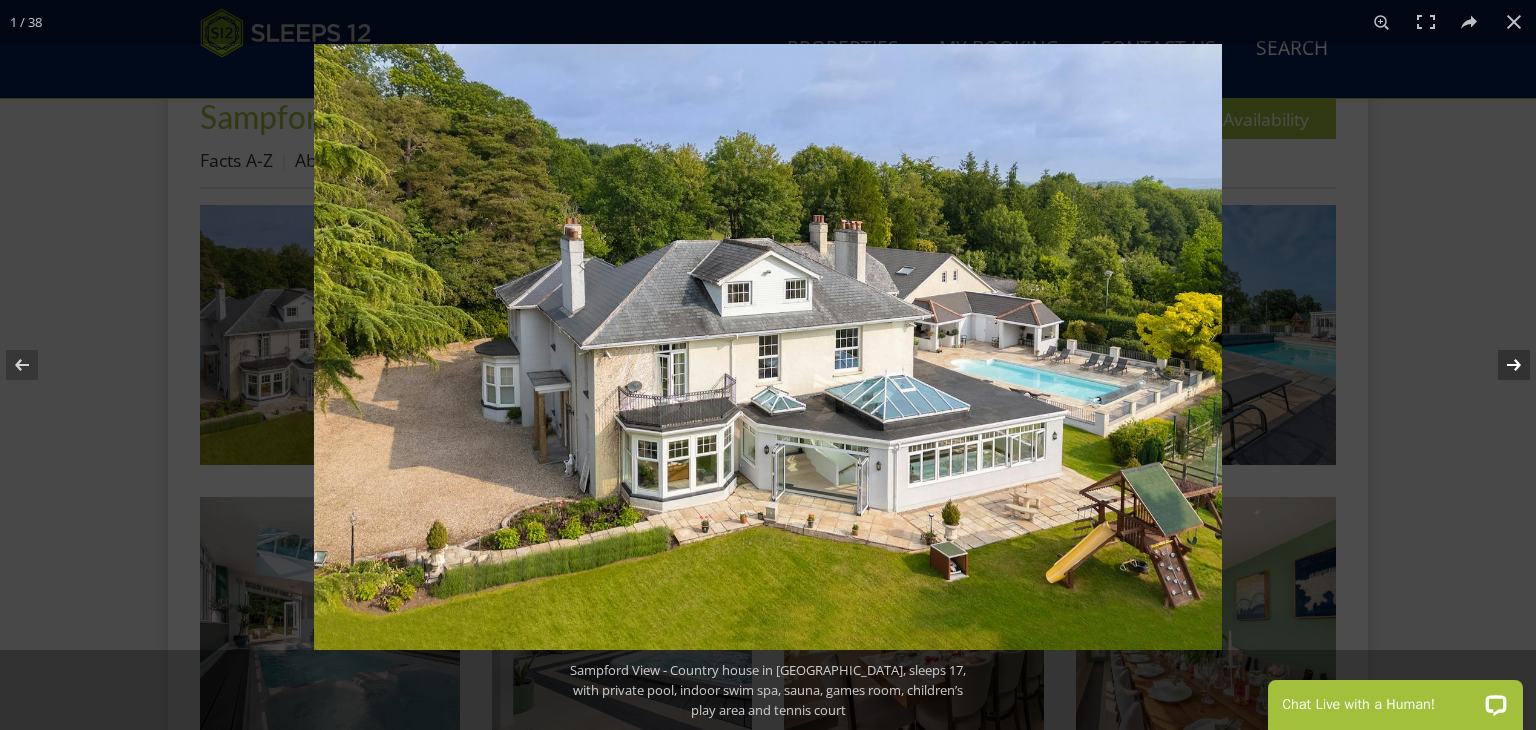 scroll, scrollTop: 0, scrollLeft: 0, axis: both 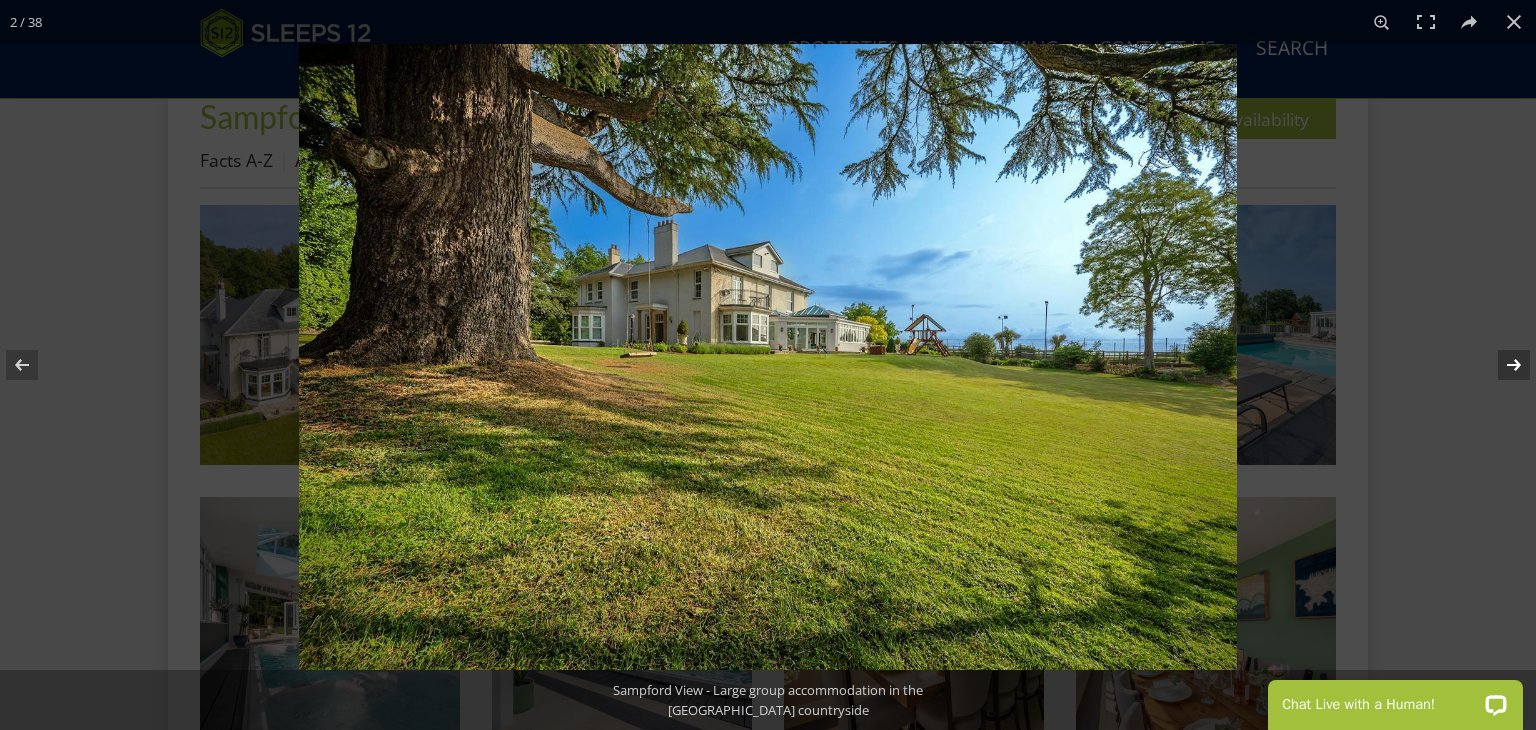 click at bounding box center [1501, 365] 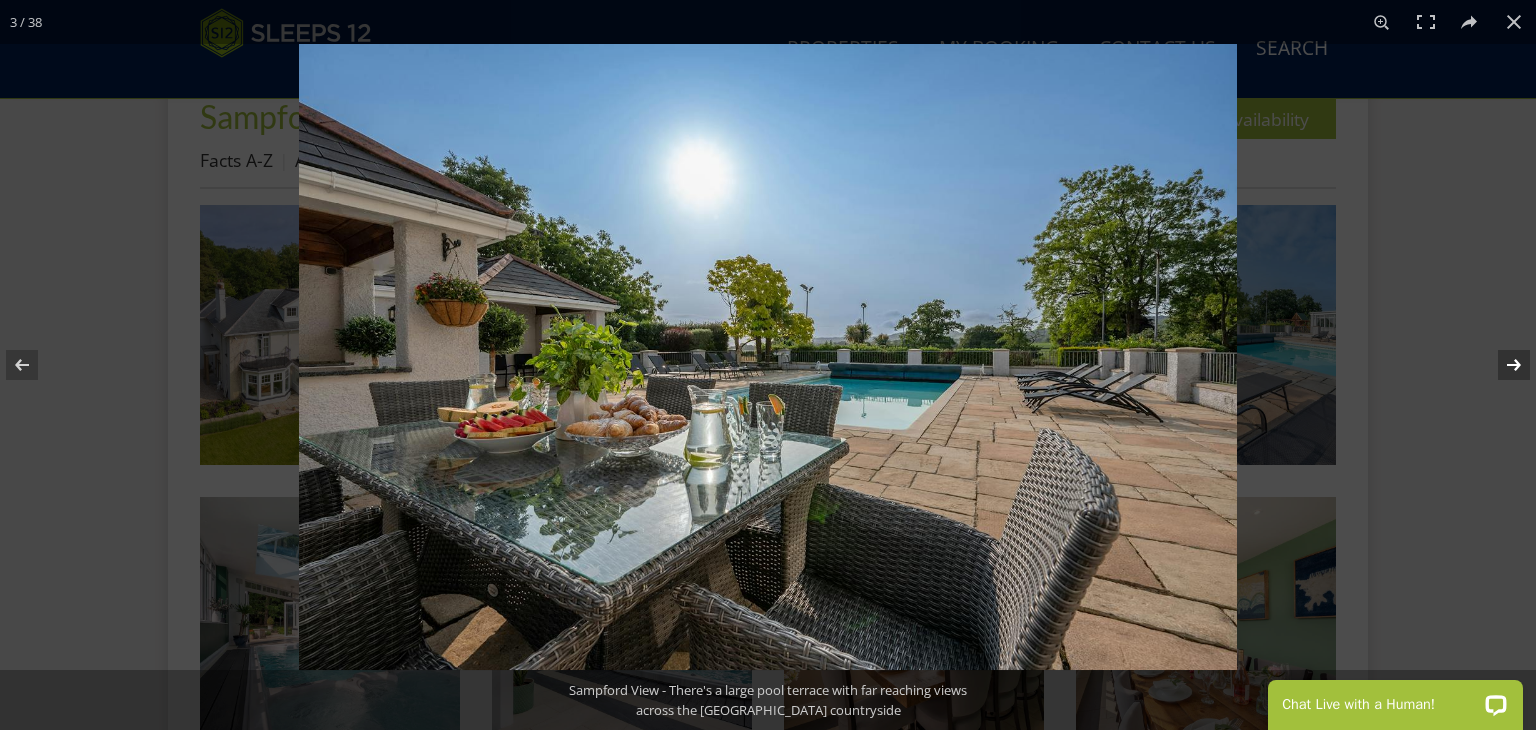 click at bounding box center (1501, 365) 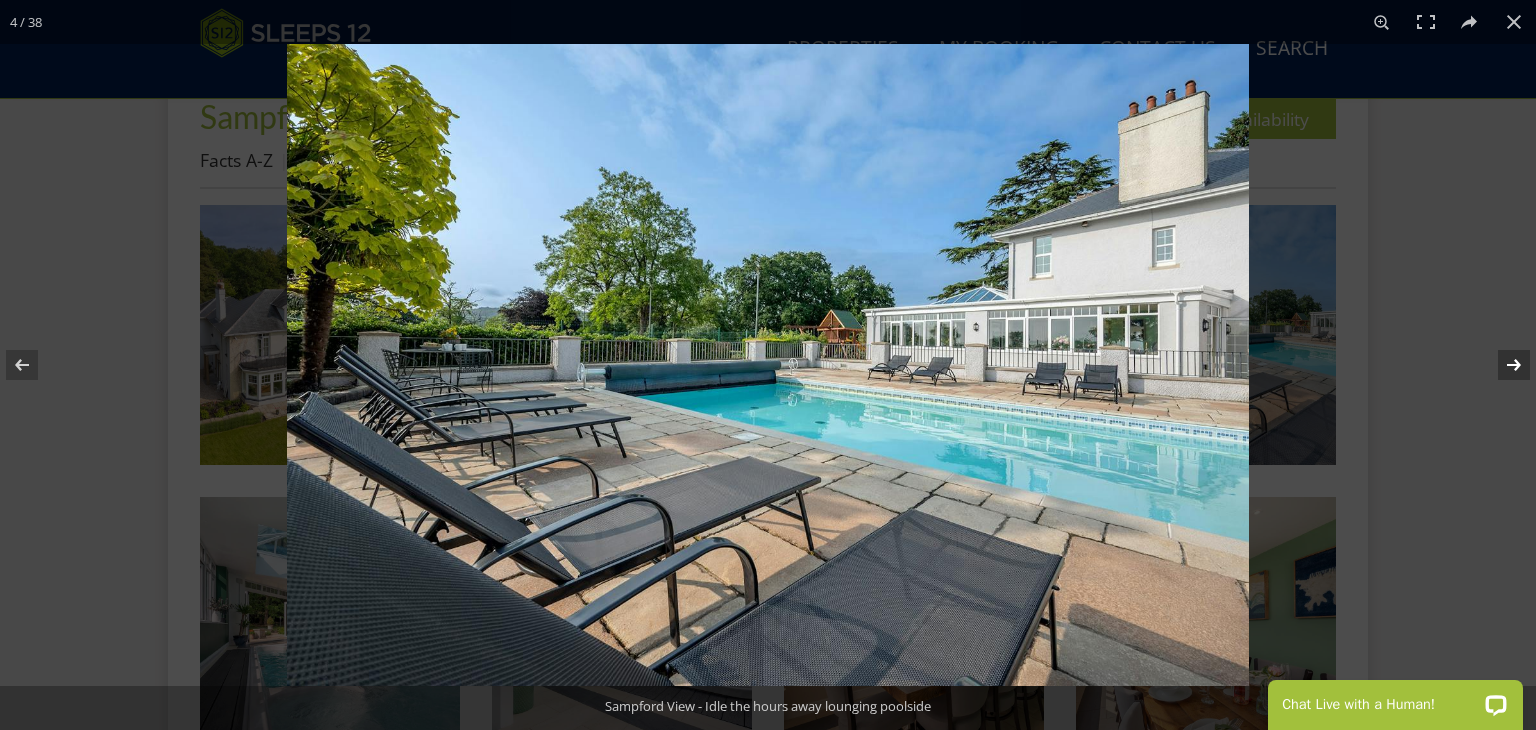 click at bounding box center [1501, 365] 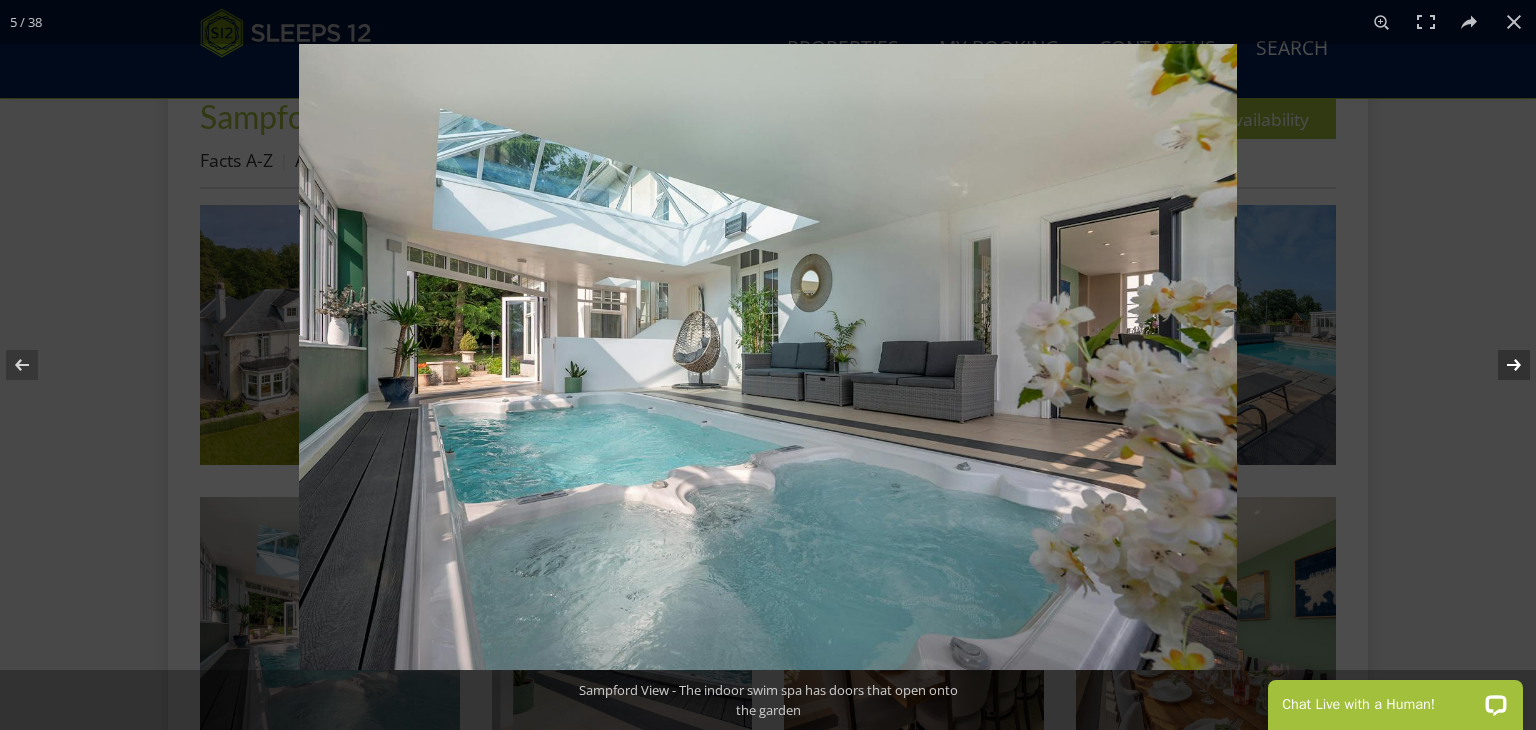 click at bounding box center [1501, 365] 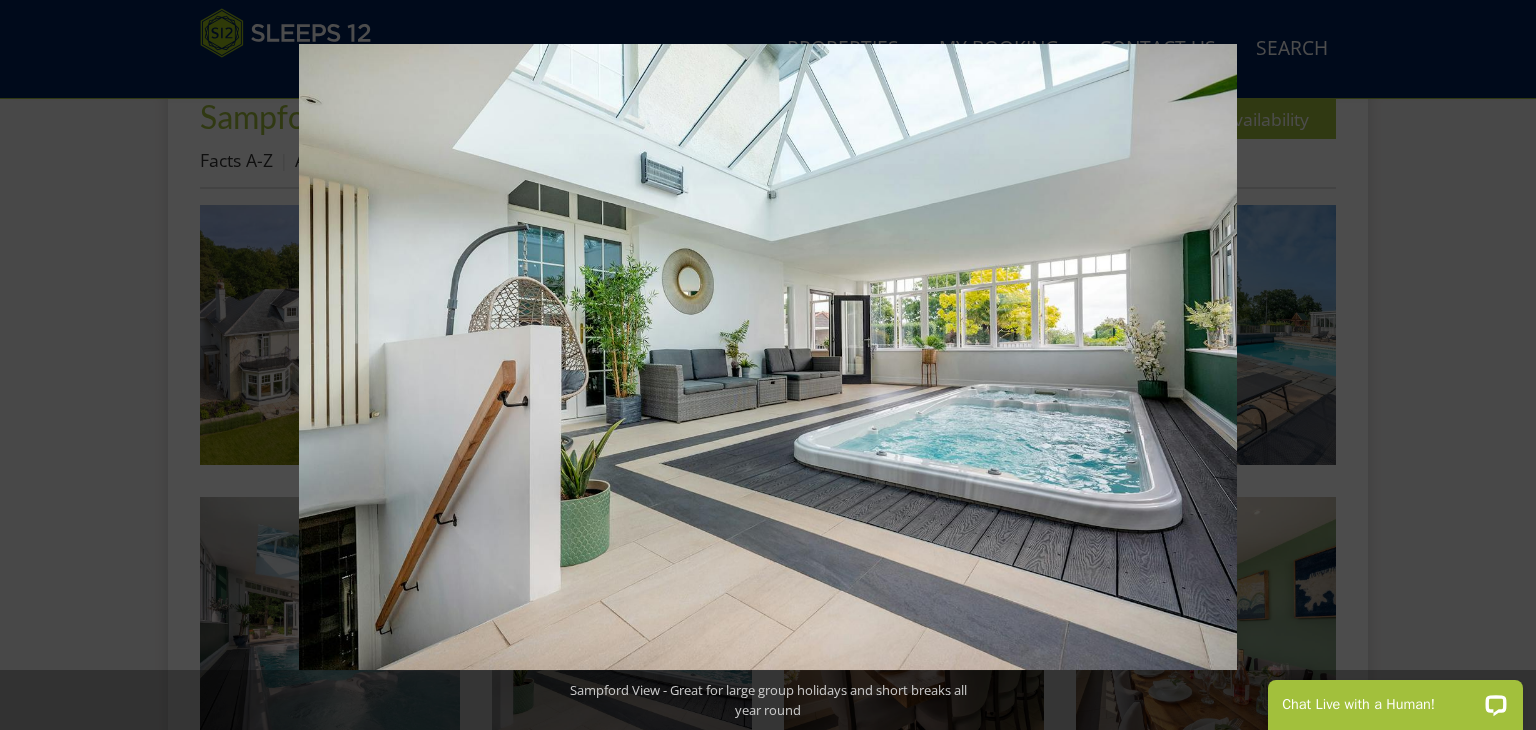 click at bounding box center (1501, 365) 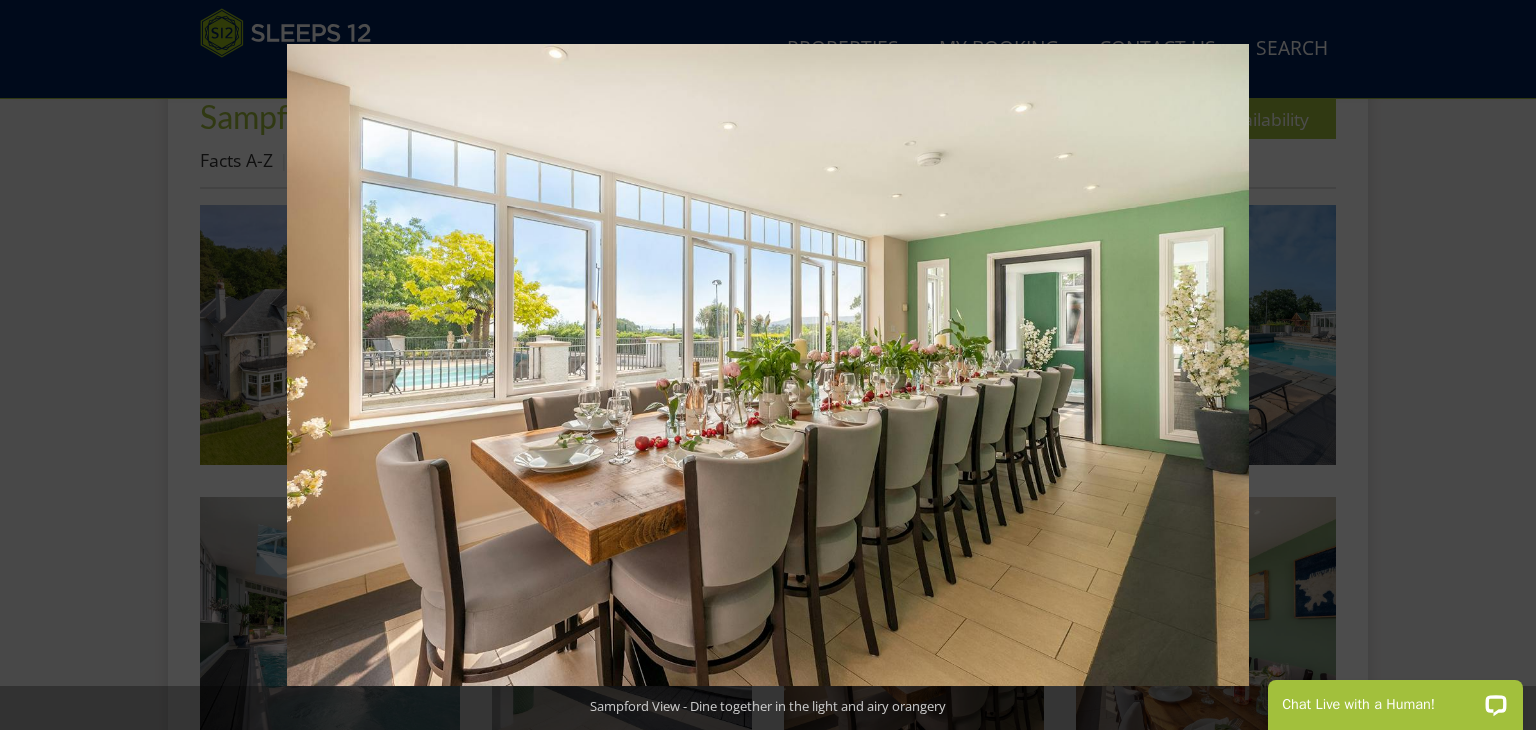 click at bounding box center (1501, 365) 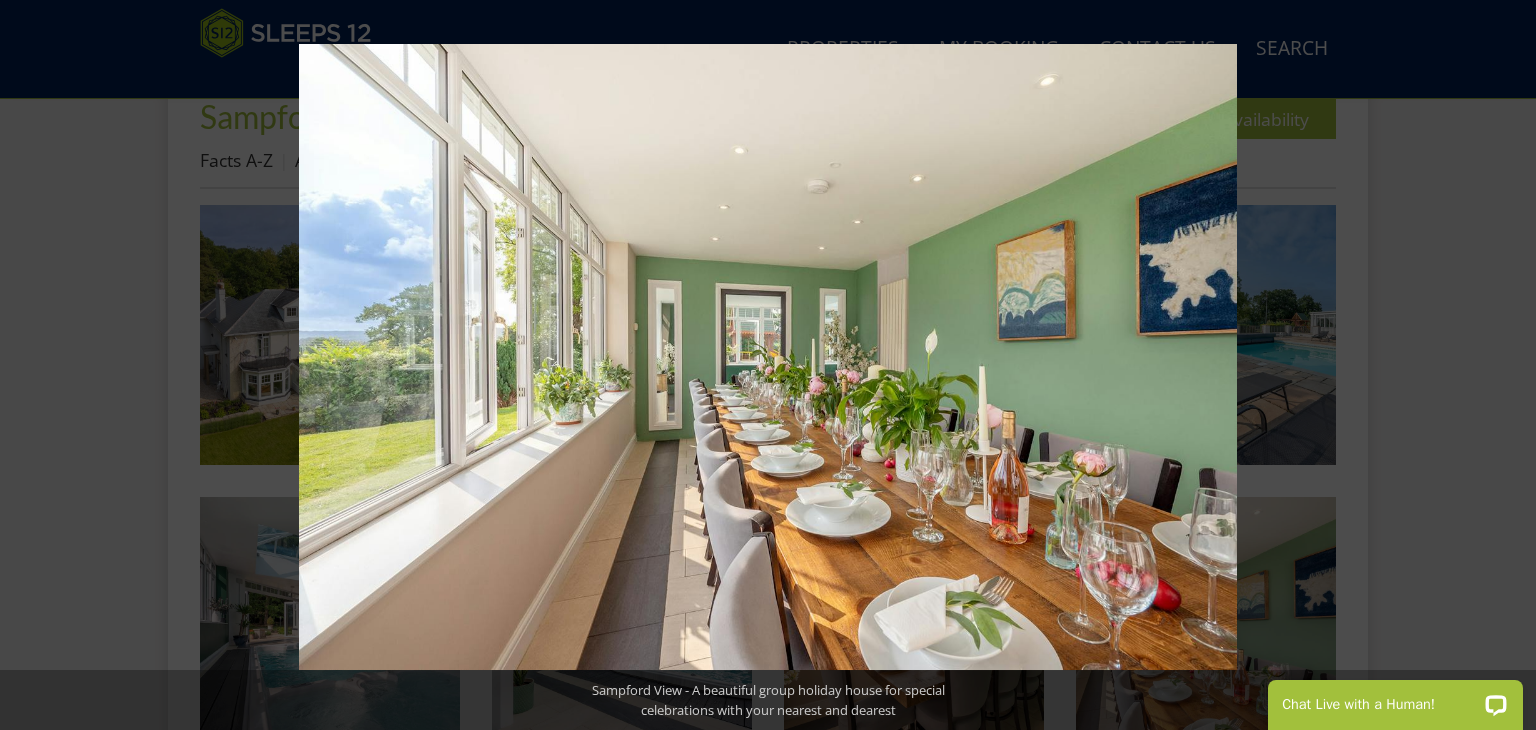 click at bounding box center (1501, 365) 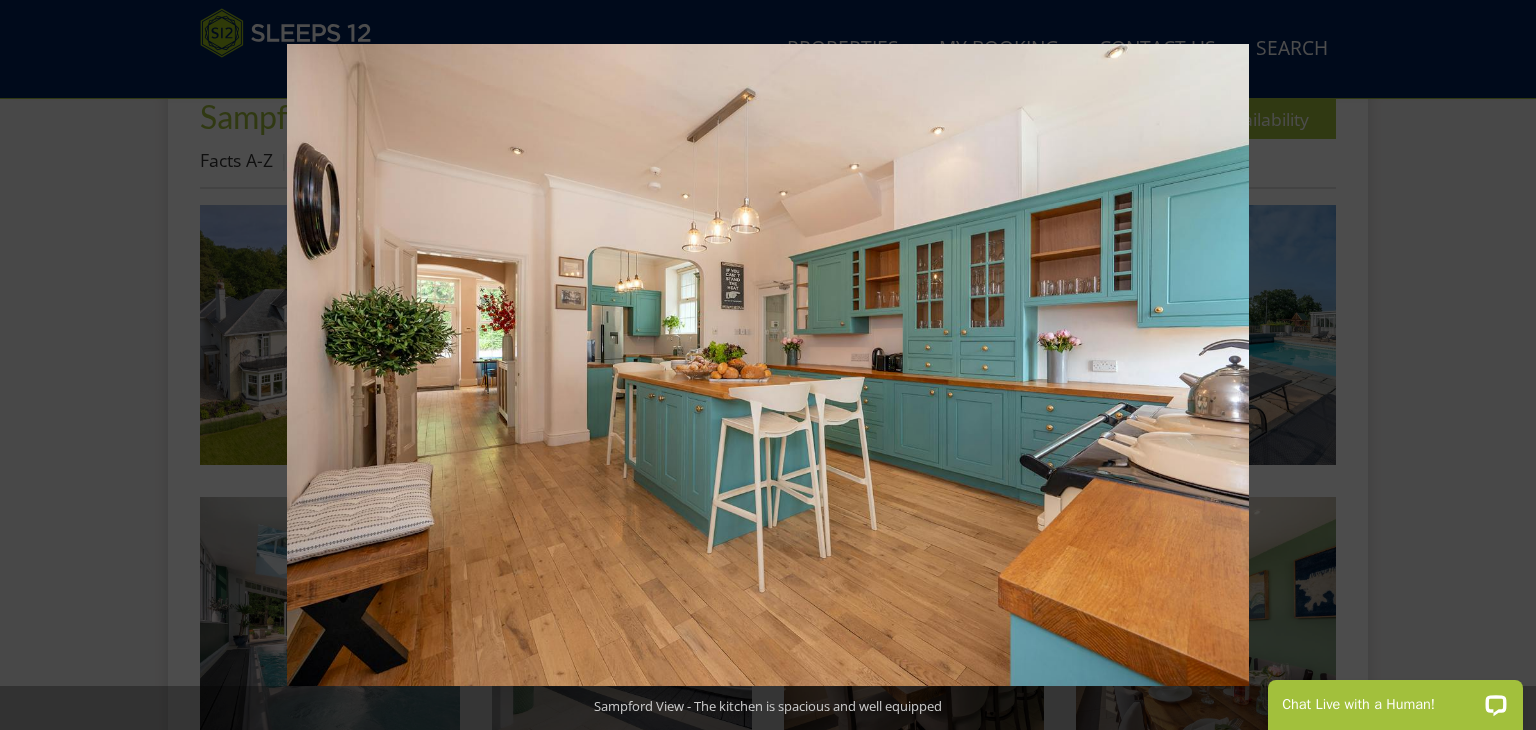 click at bounding box center (1501, 365) 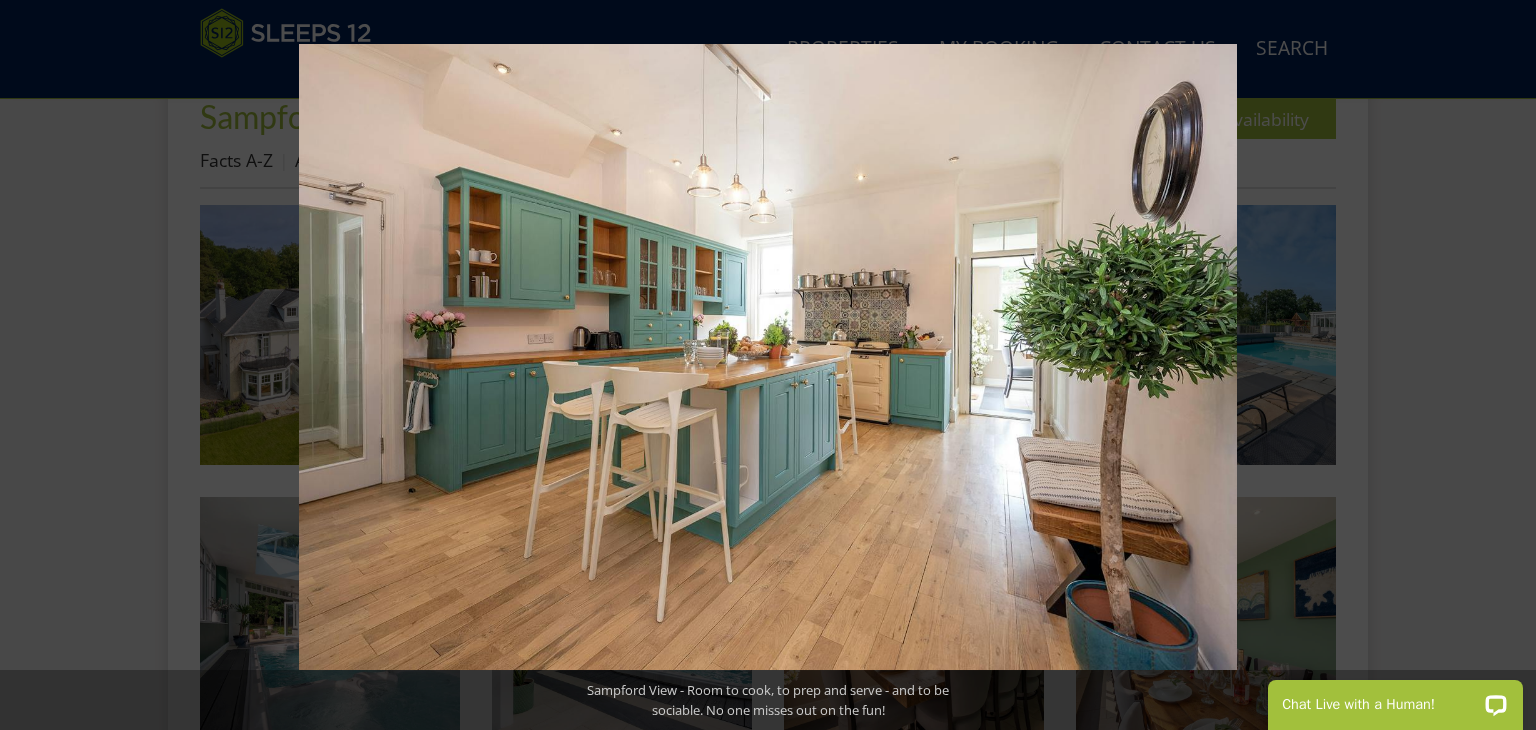 click at bounding box center (1501, 365) 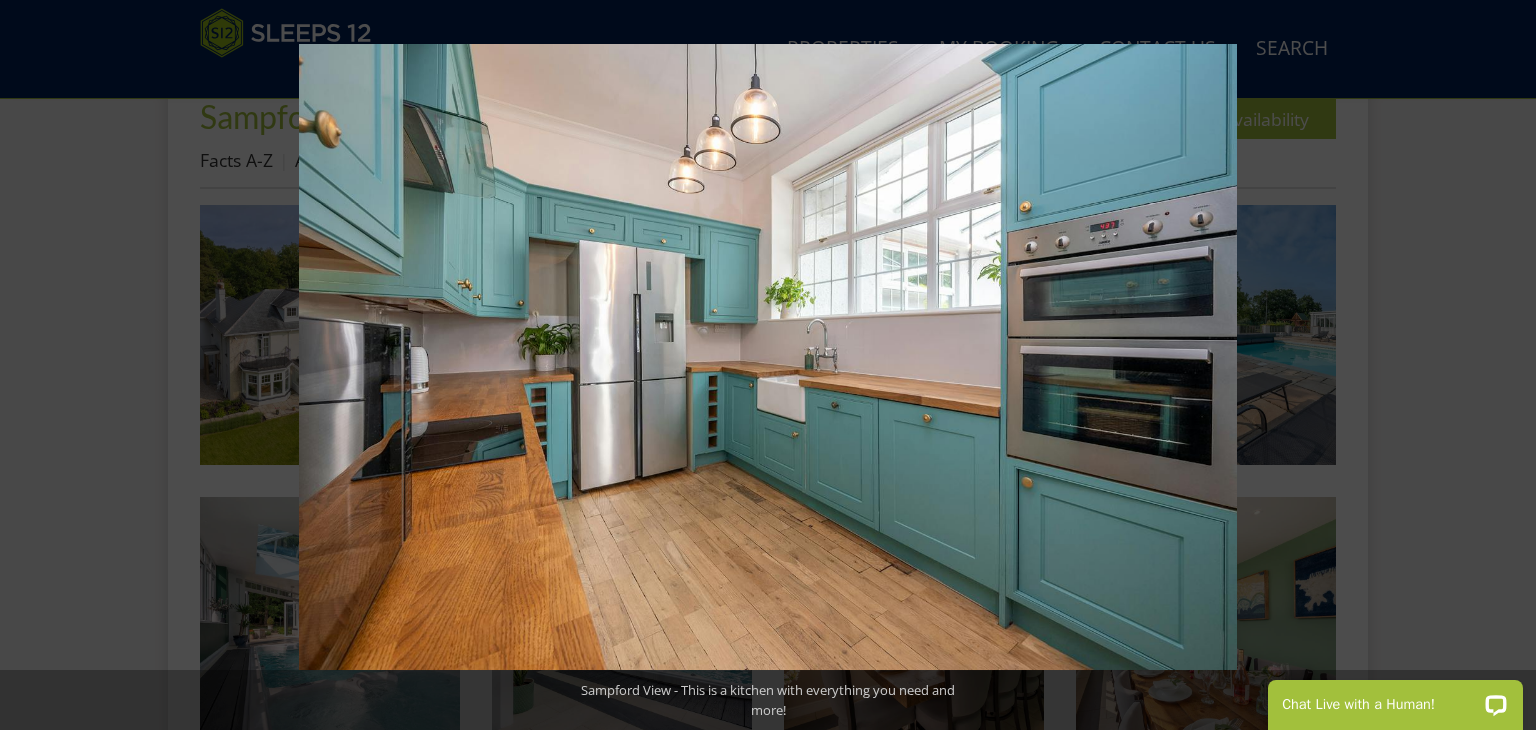 click at bounding box center (1501, 365) 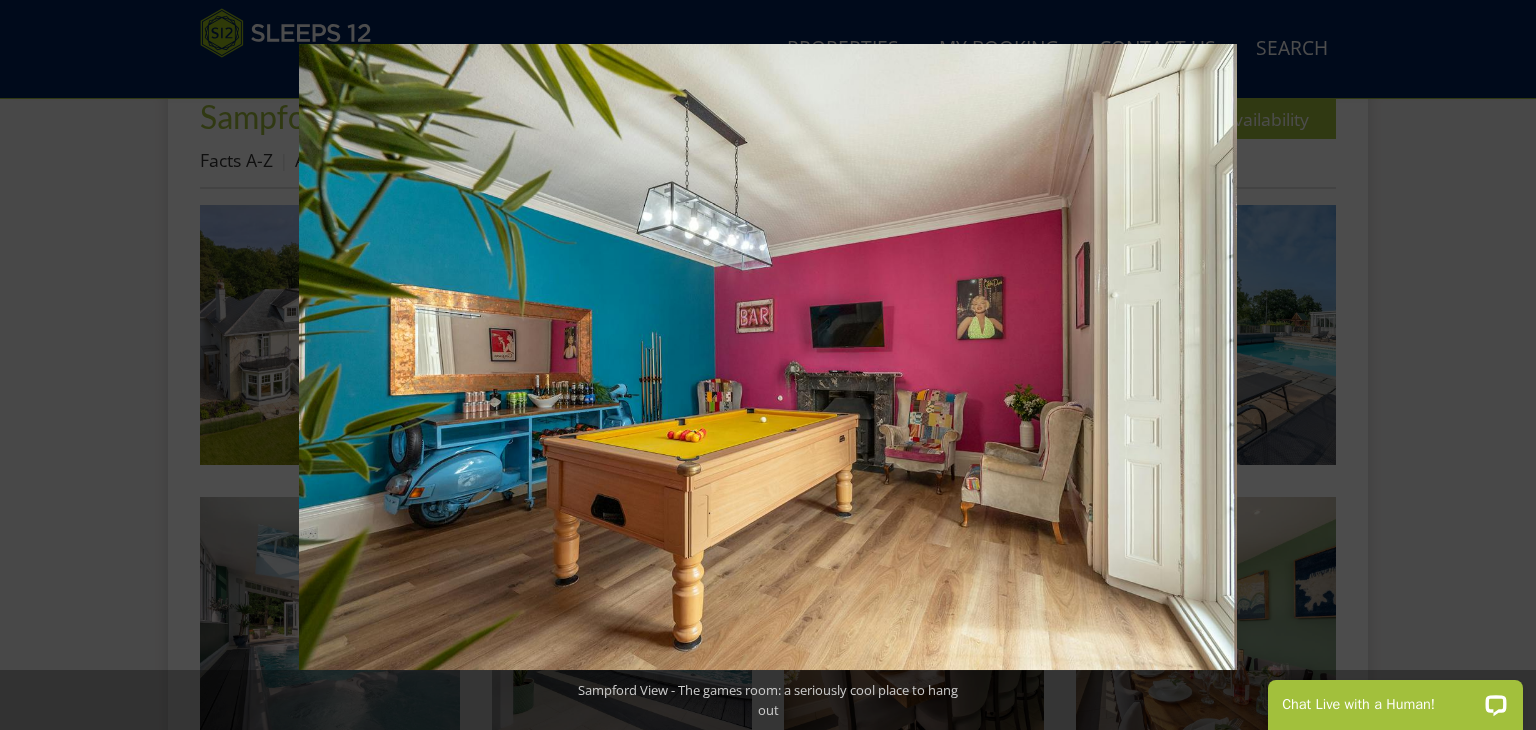 click at bounding box center [1501, 365] 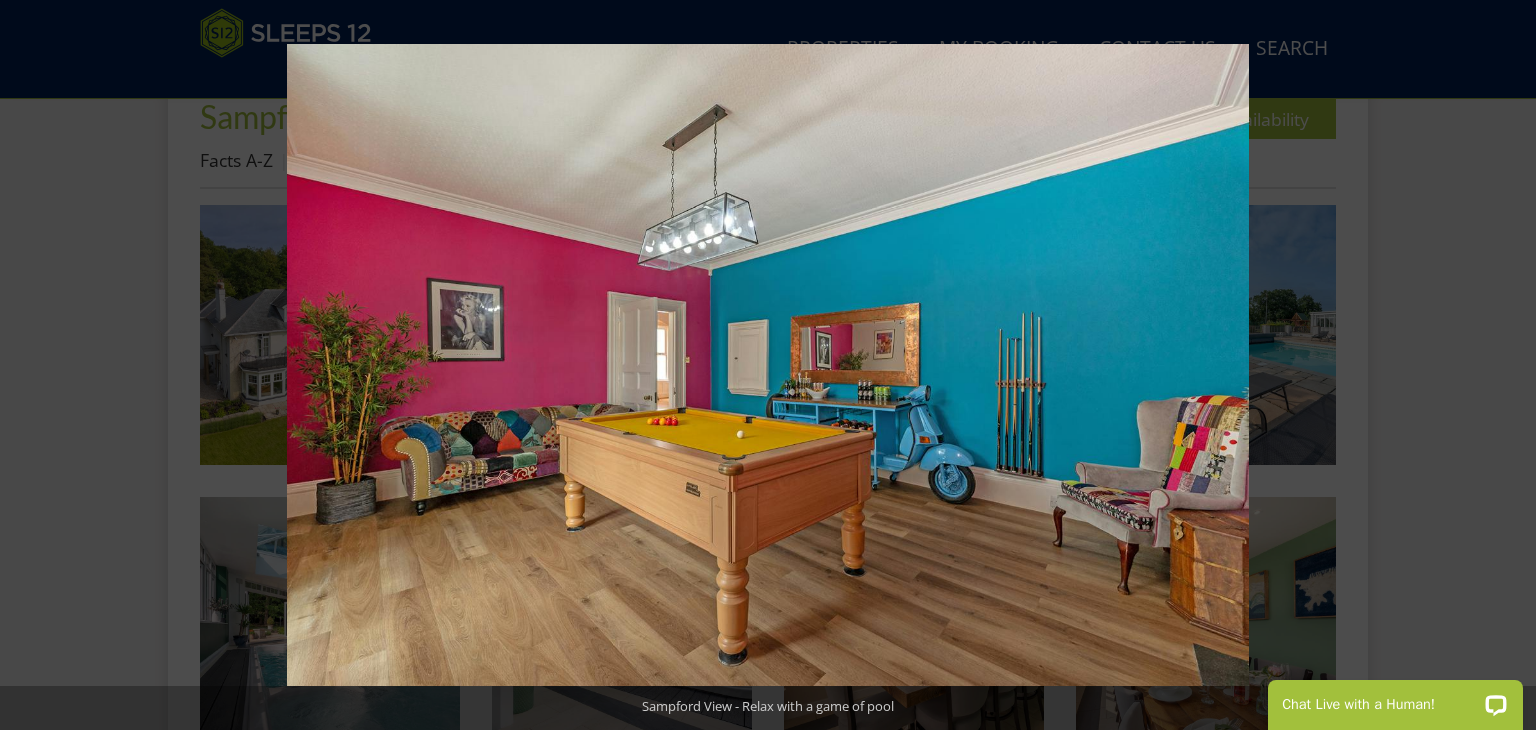 click at bounding box center (1501, 365) 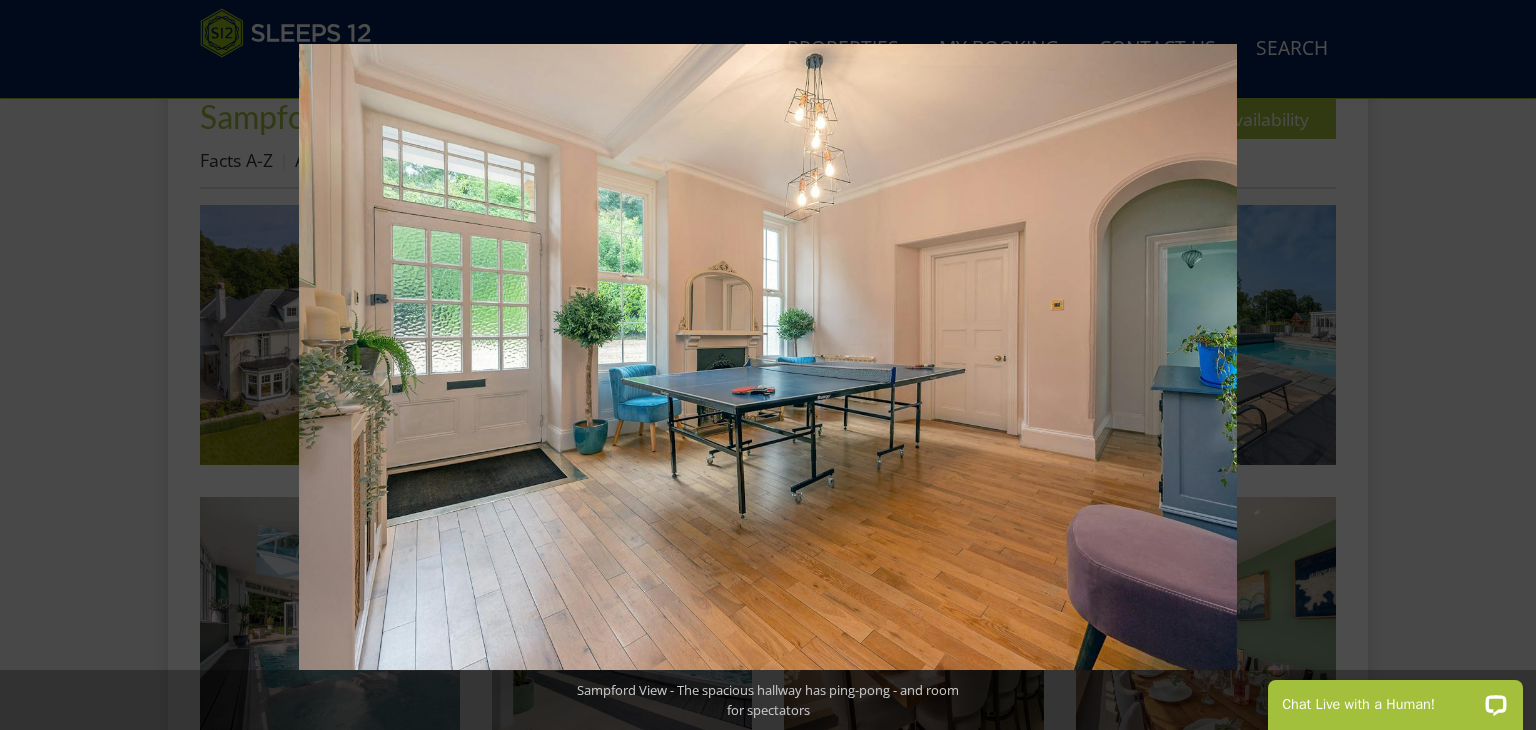 click at bounding box center [1501, 365] 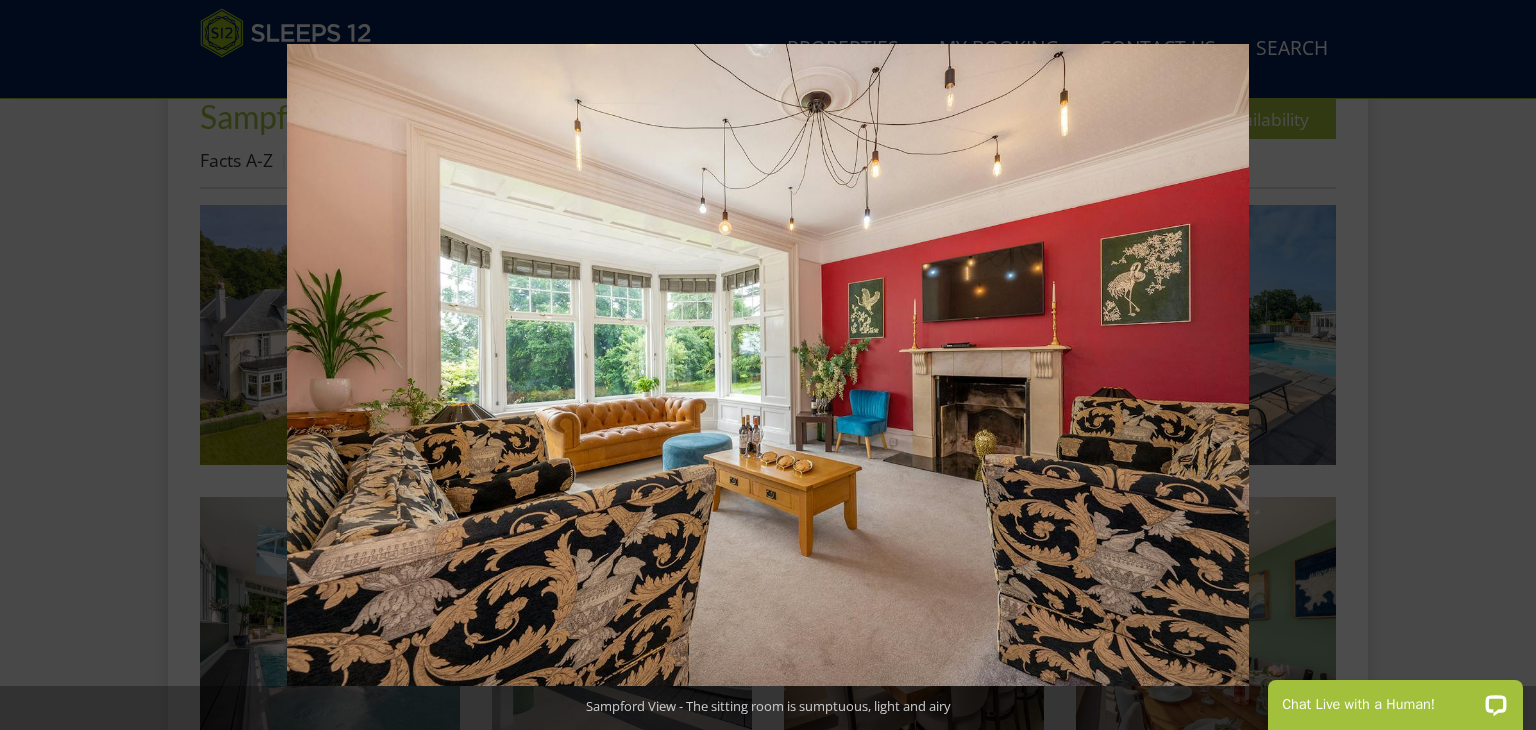 click at bounding box center [1501, 365] 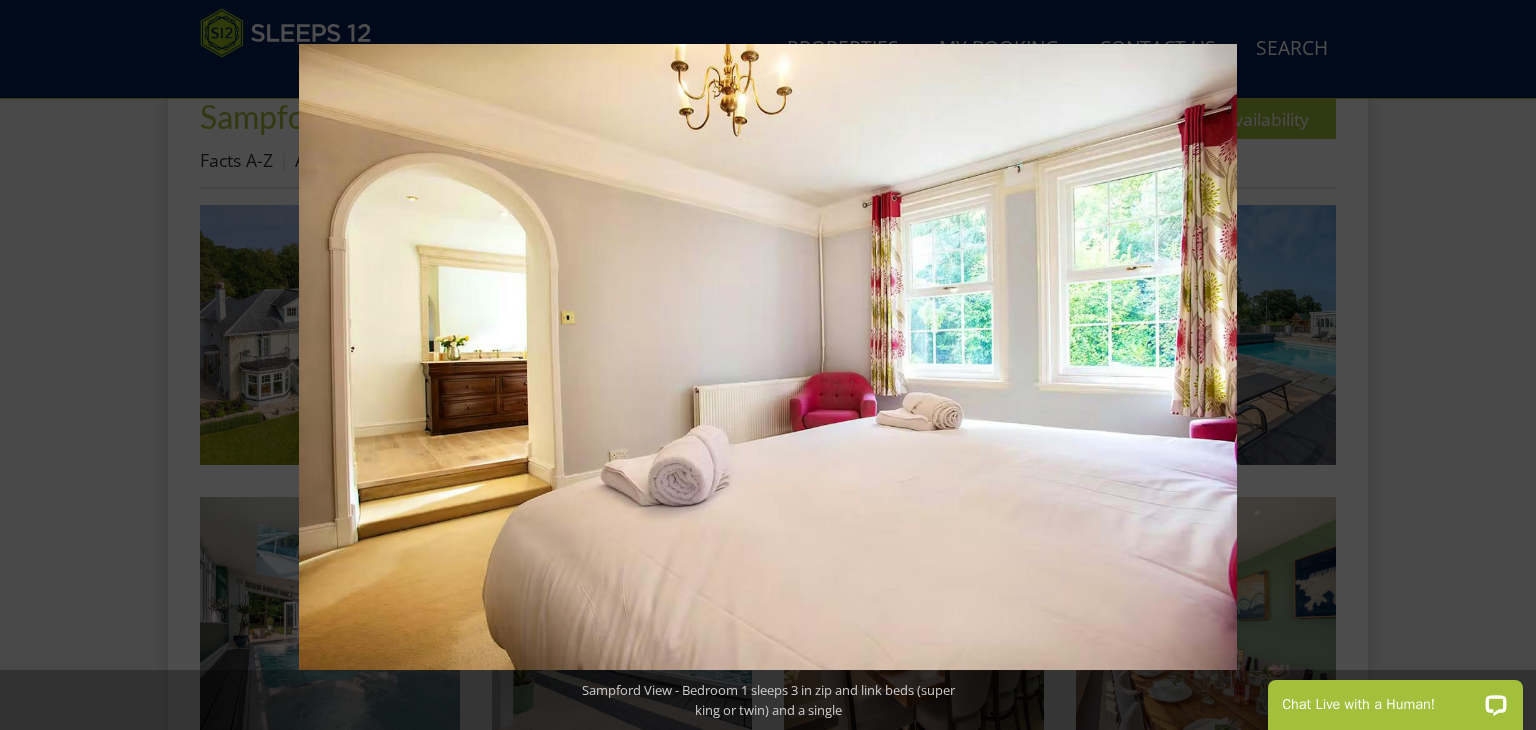 click at bounding box center (1501, 365) 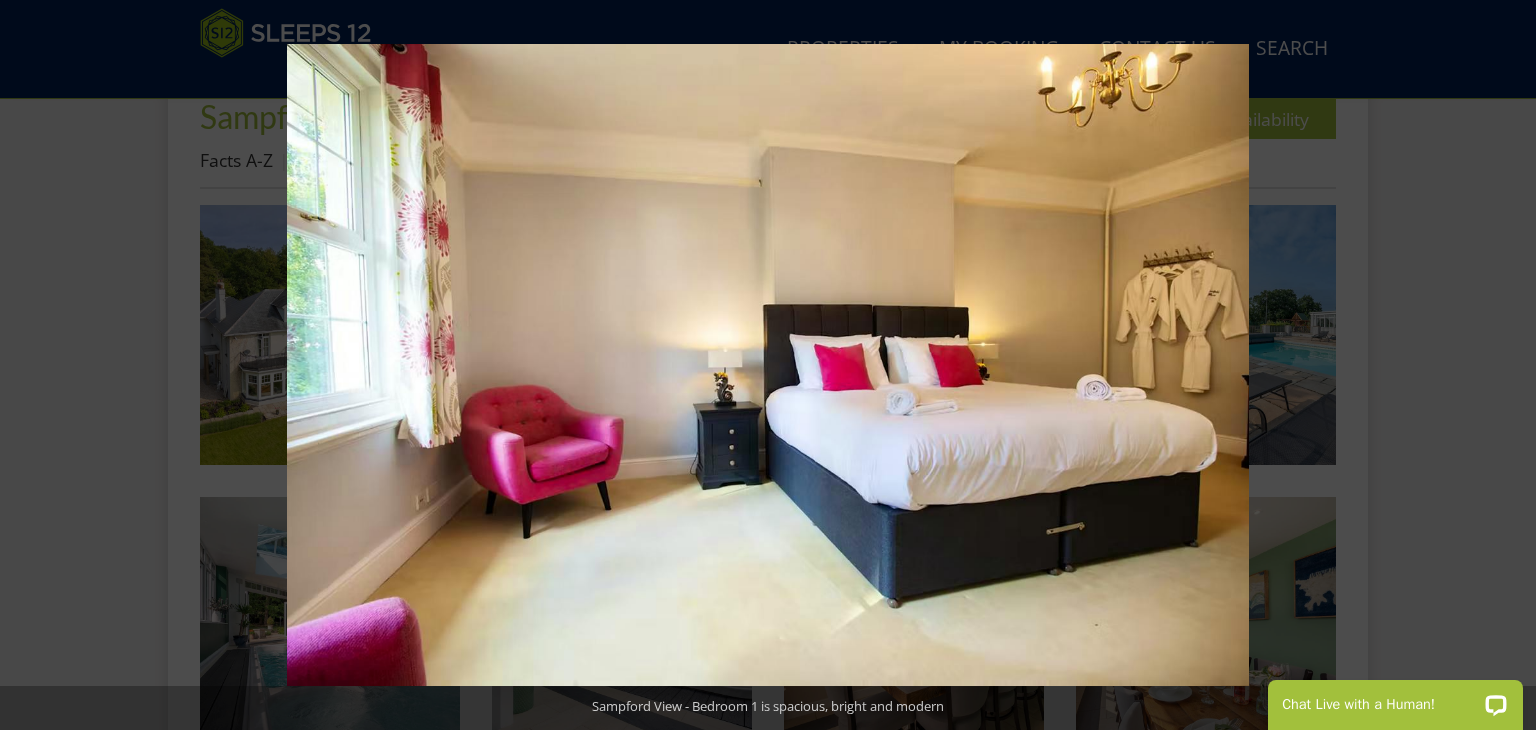 click at bounding box center (1501, 365) 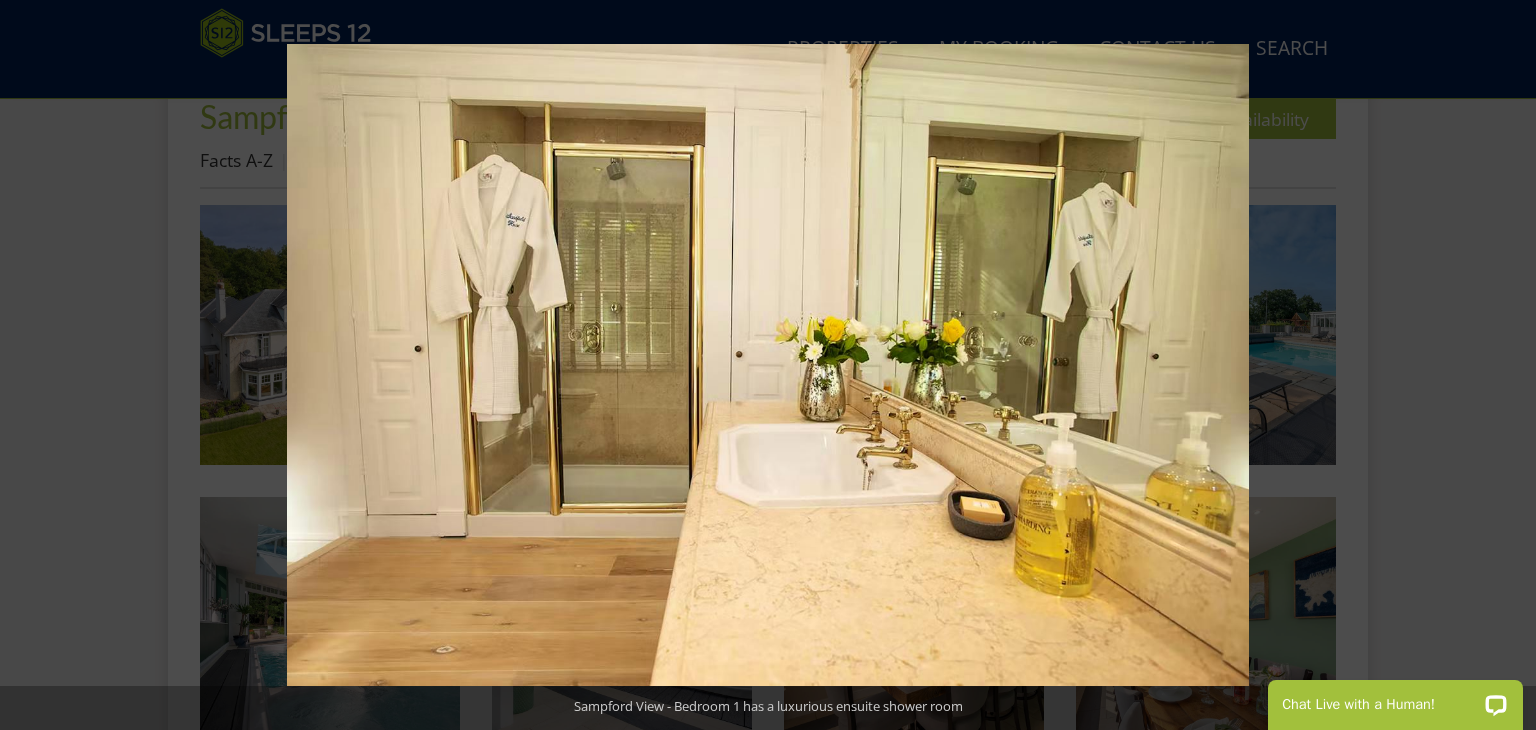 click at bounding box center (1501, 365) 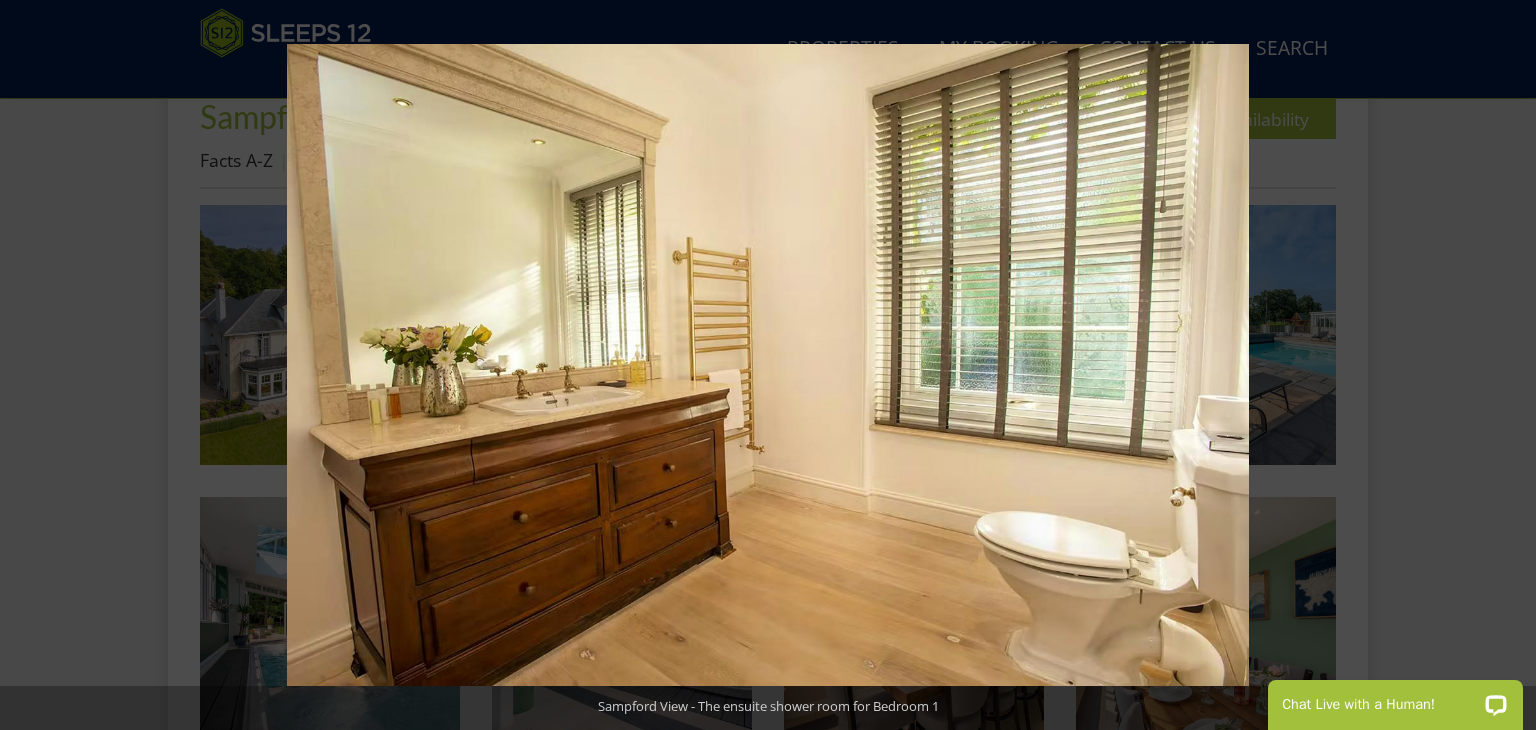click at bounding box center [1501, 365] 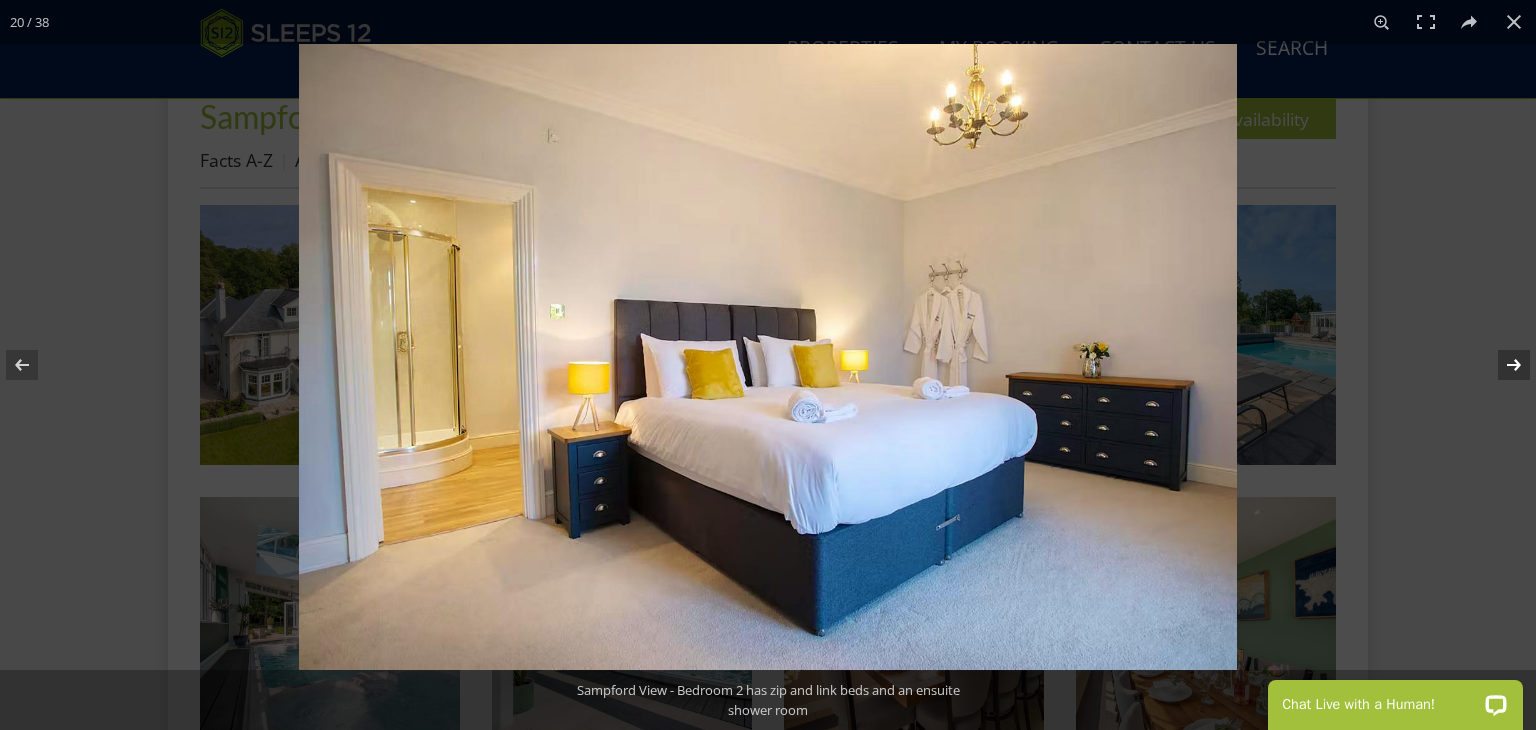 click at bounding box center (1501, 365) 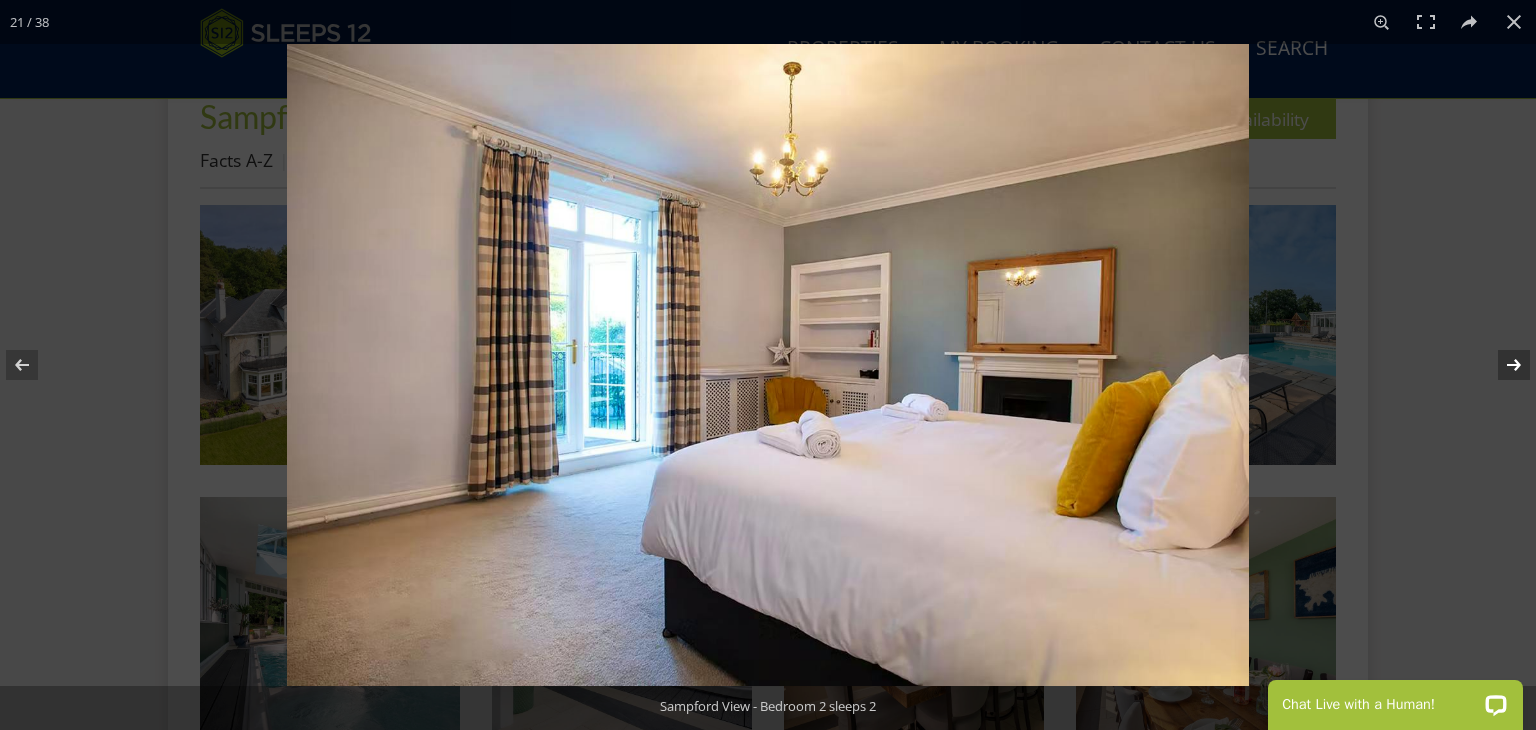 click at bounding box center (1501, 365) 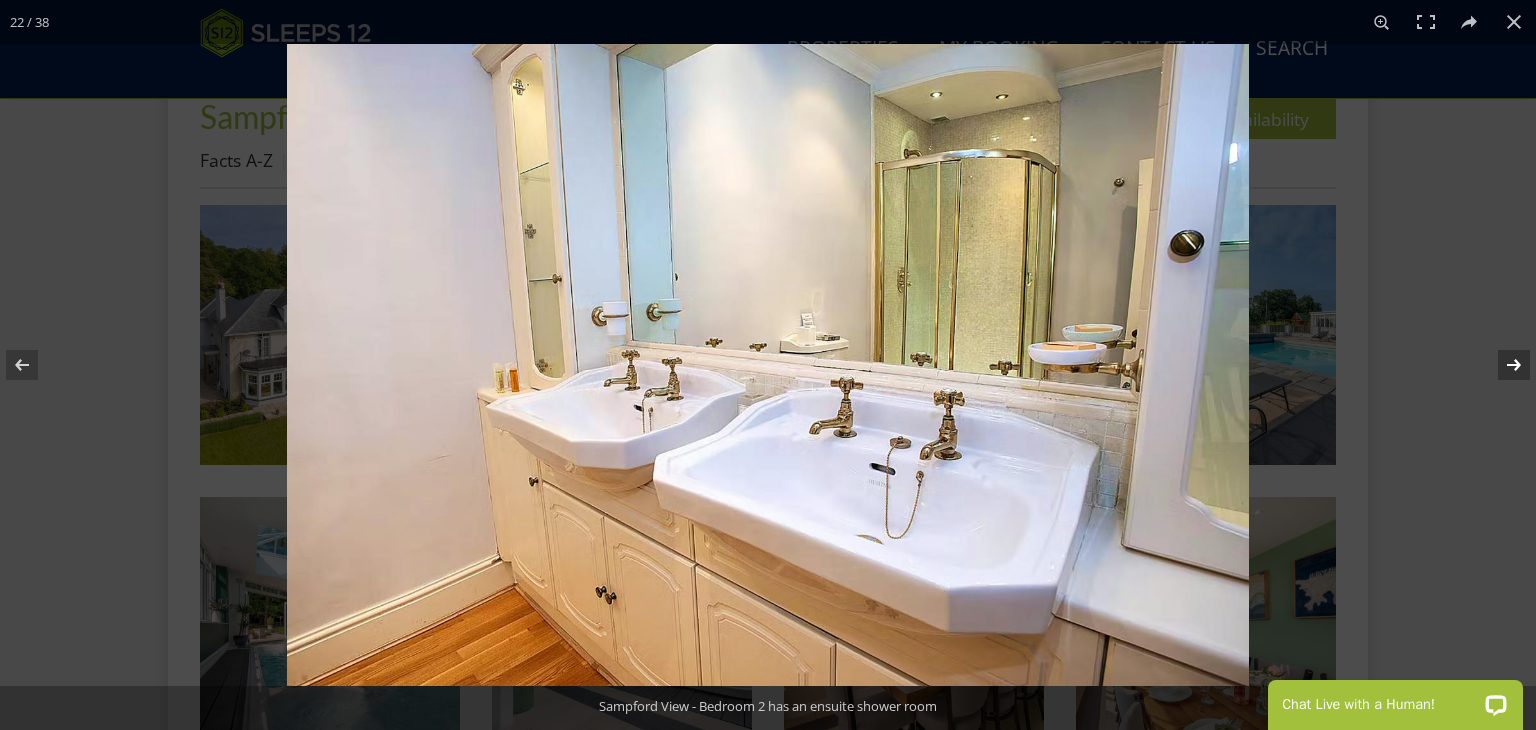 click at bounding box center (1501, 365) 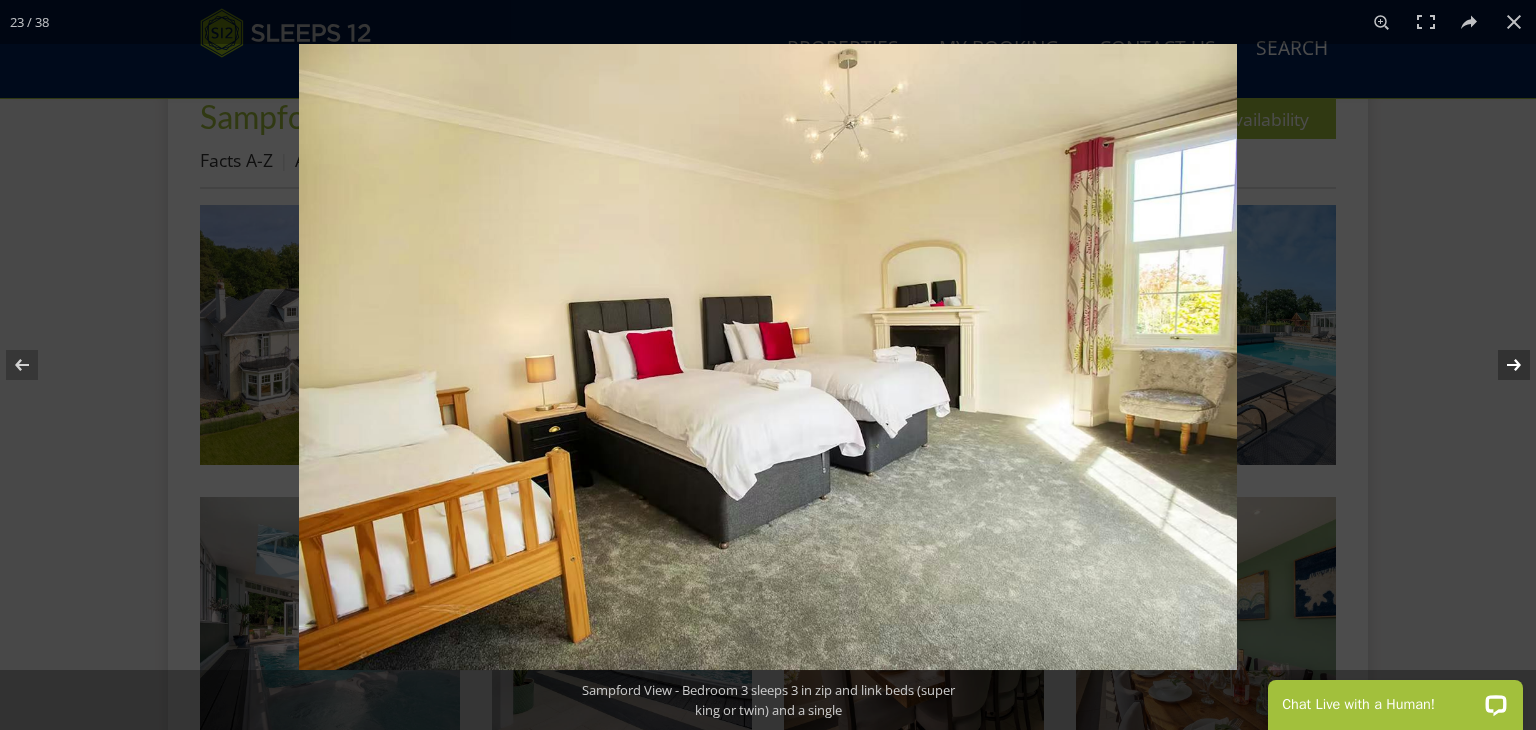 click at bounding box center (1501, 365) 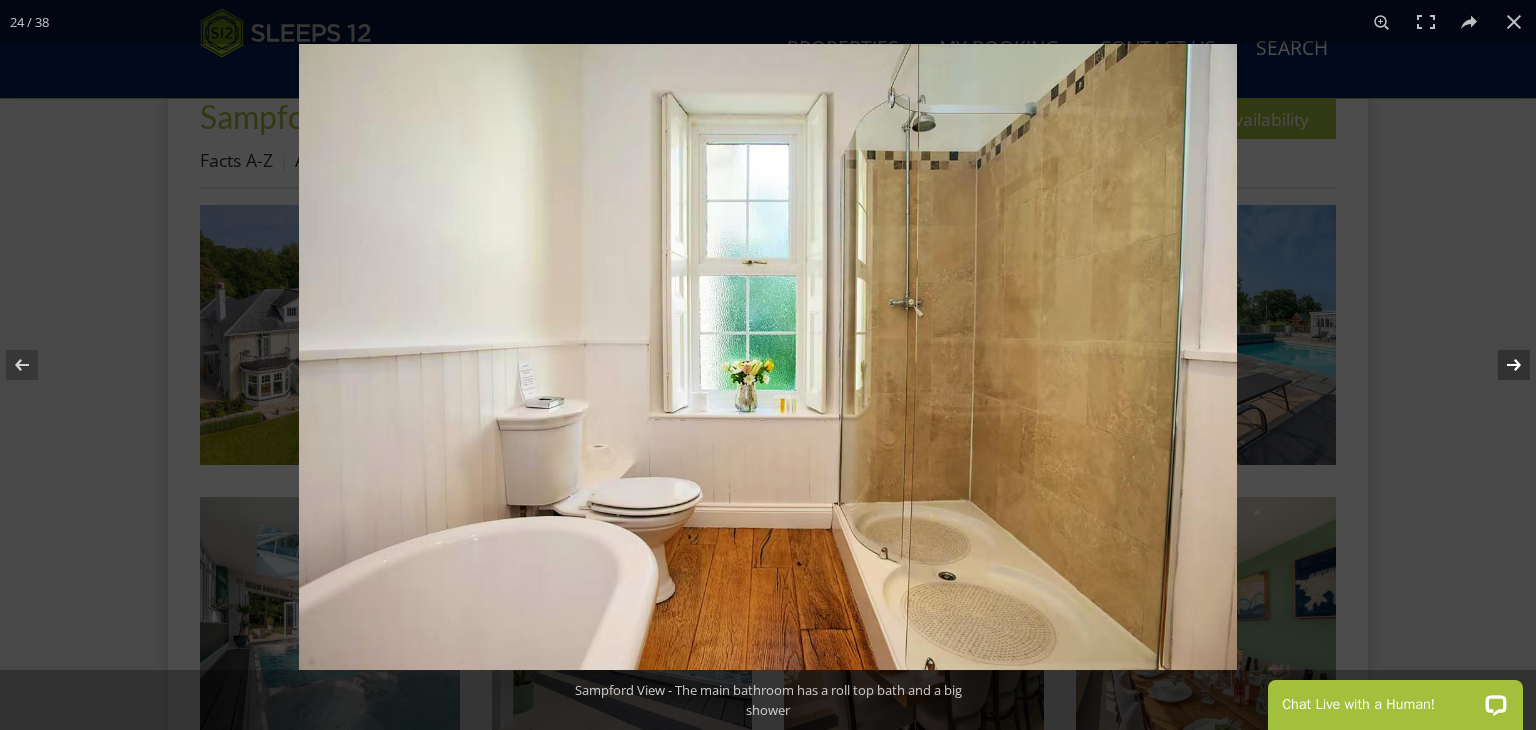 click at bounding box center [1501, 365] 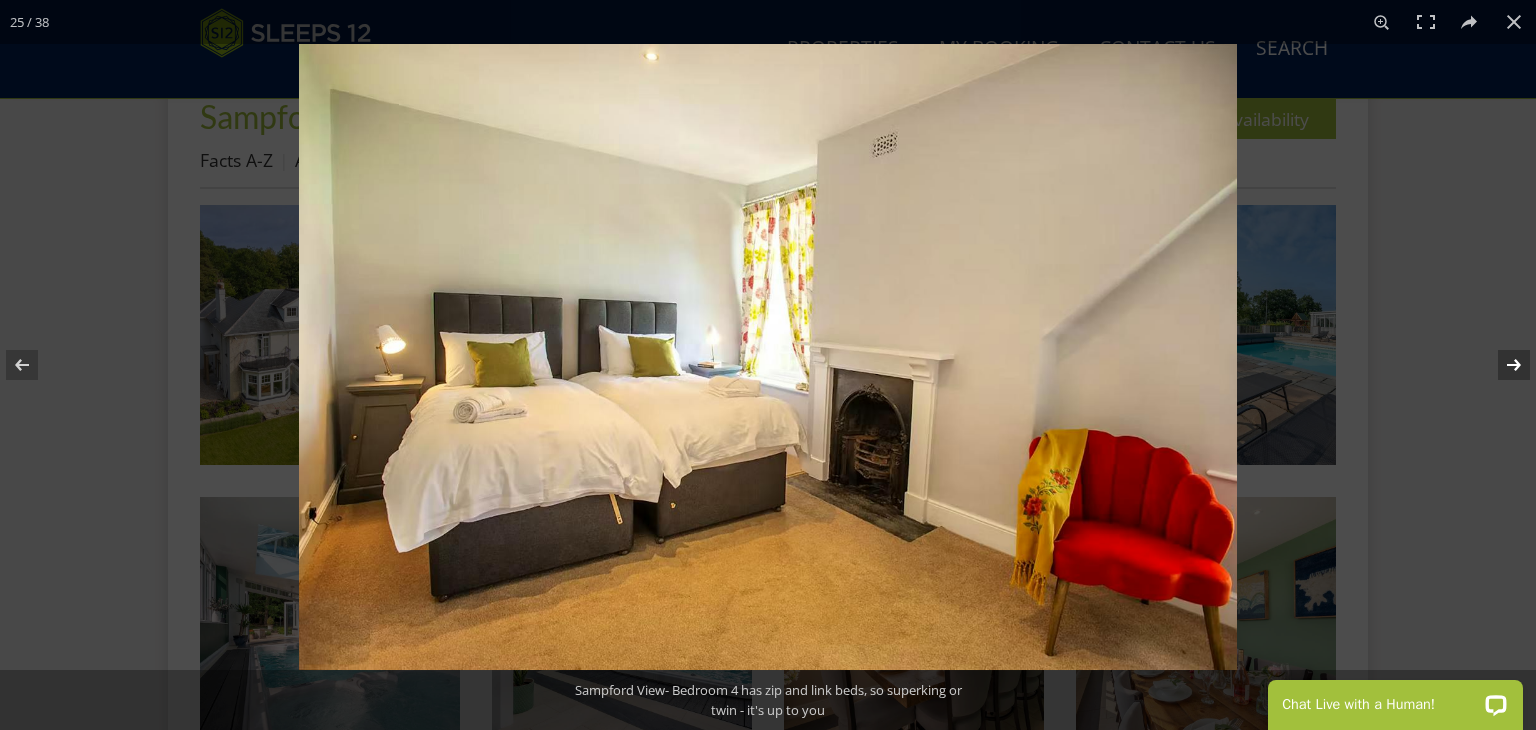 click at bounding box center [1501, 365] 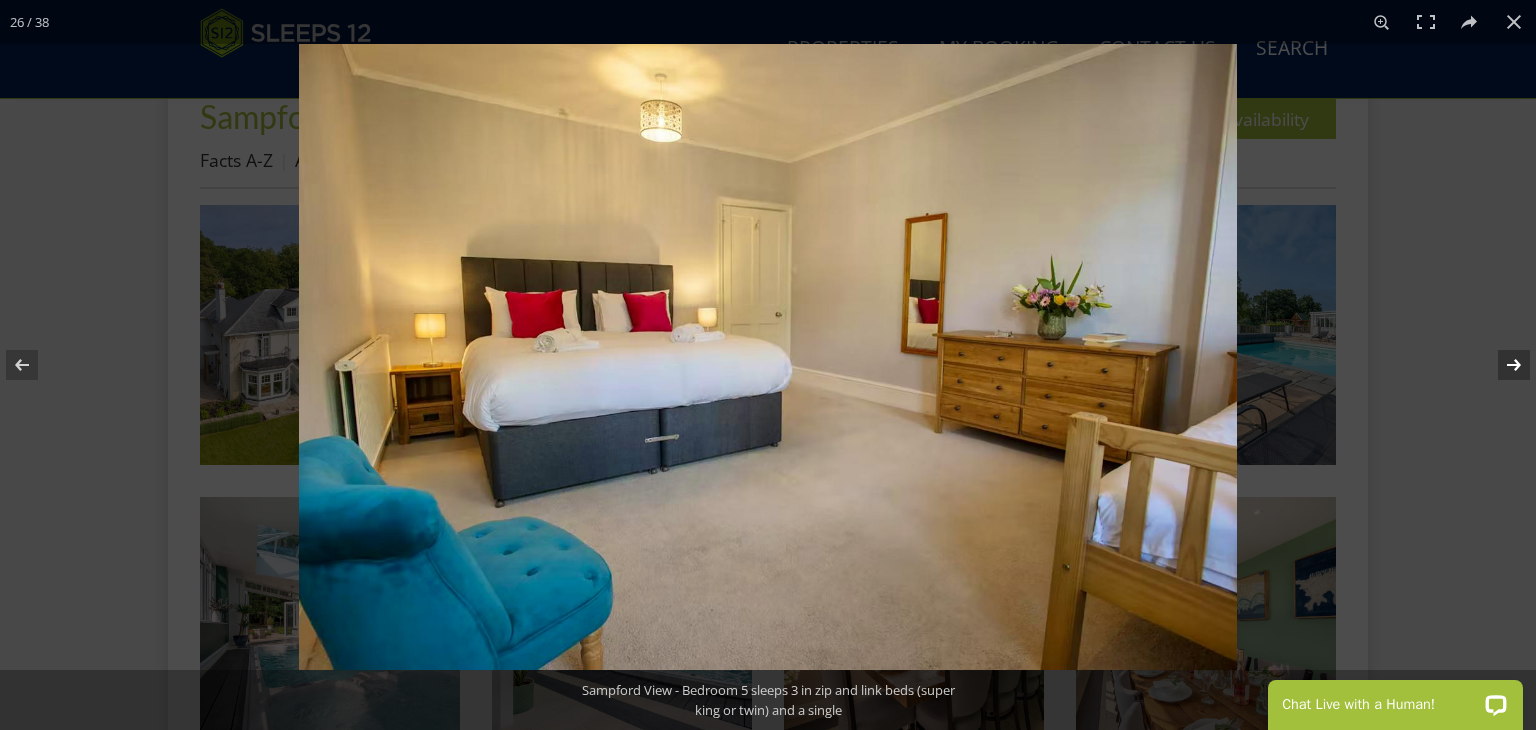 click at bounding box center [1501, 365] 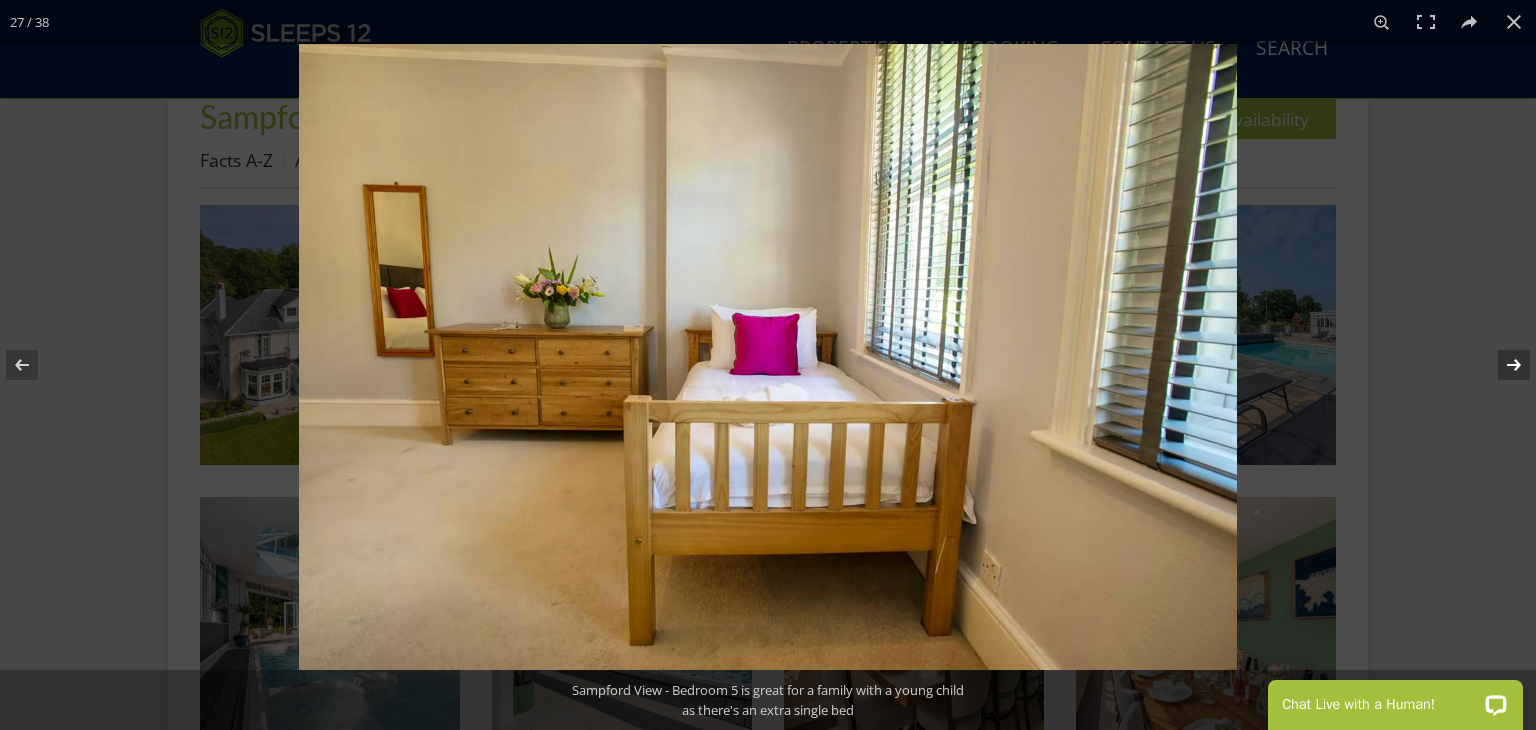 click at bounding box center [1501, 365] 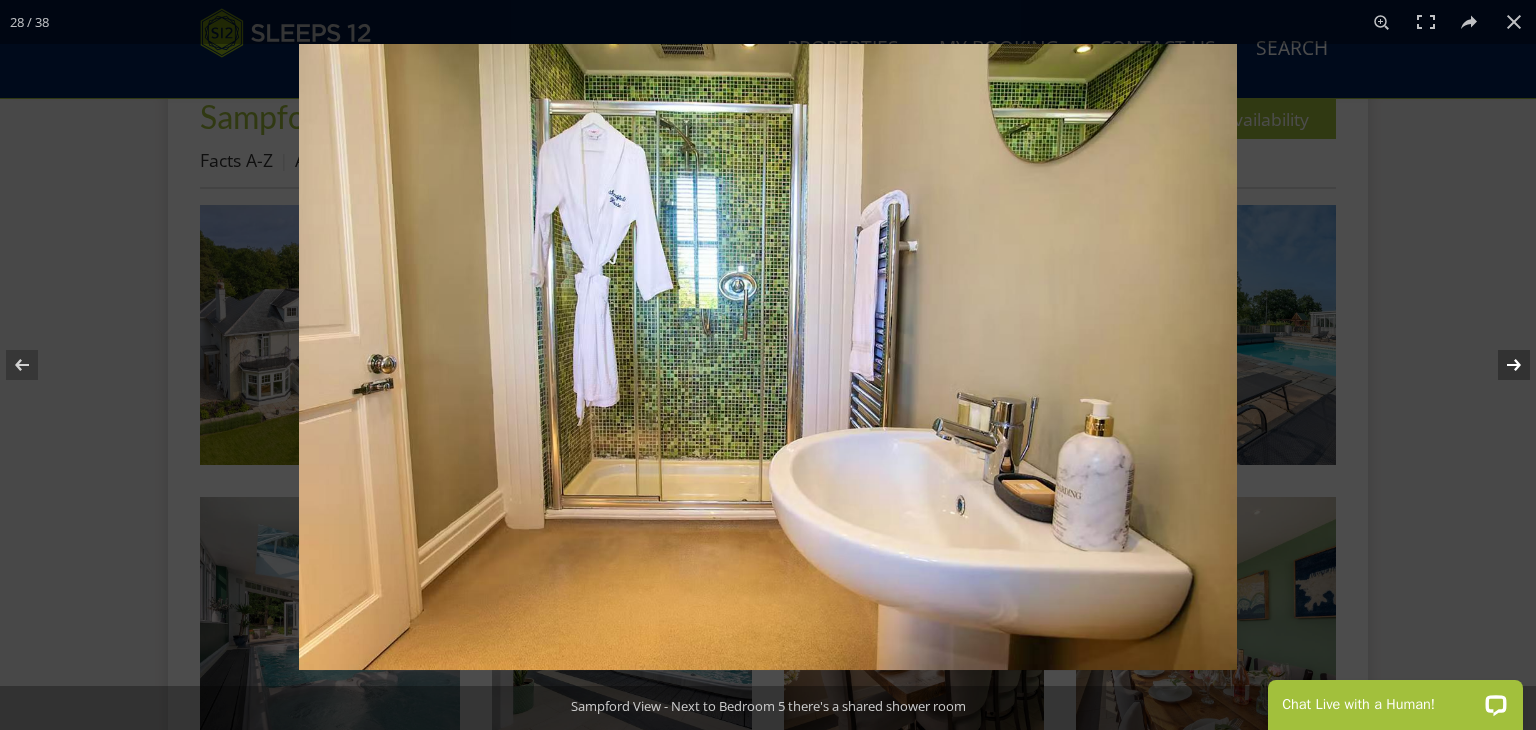 click at bounding box center (1501, 365) 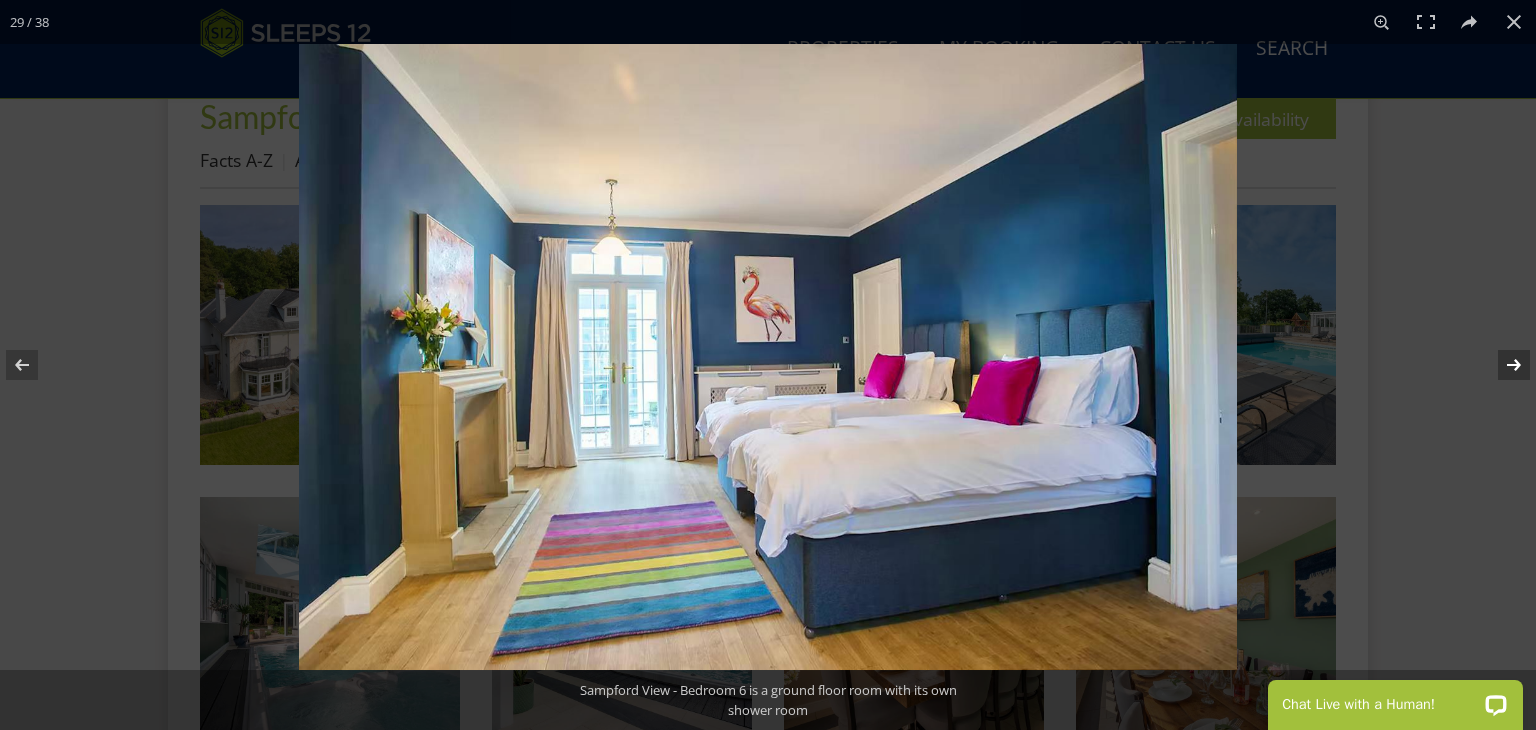 click at bounding box center [1501, 365] 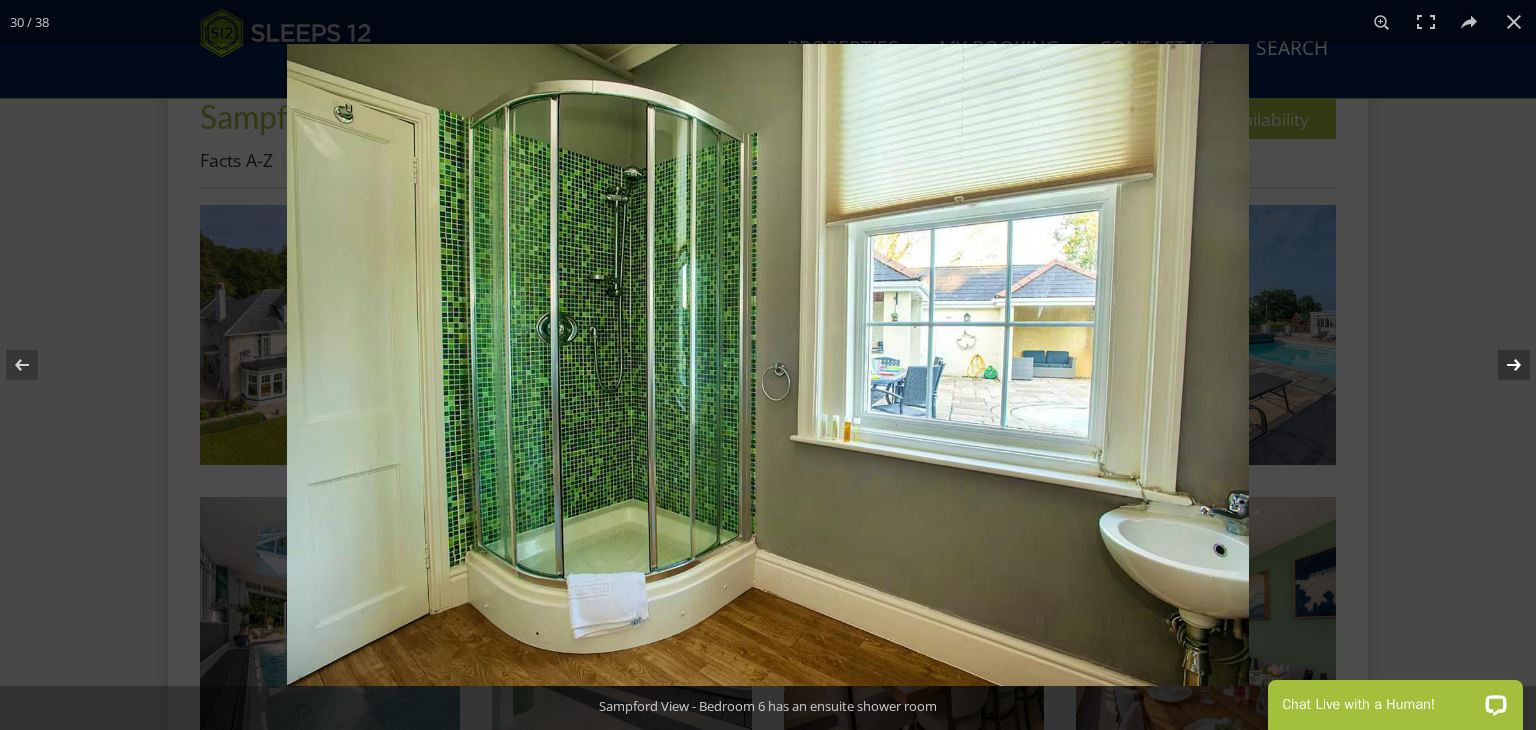 click at bounding box center (1501, 365) 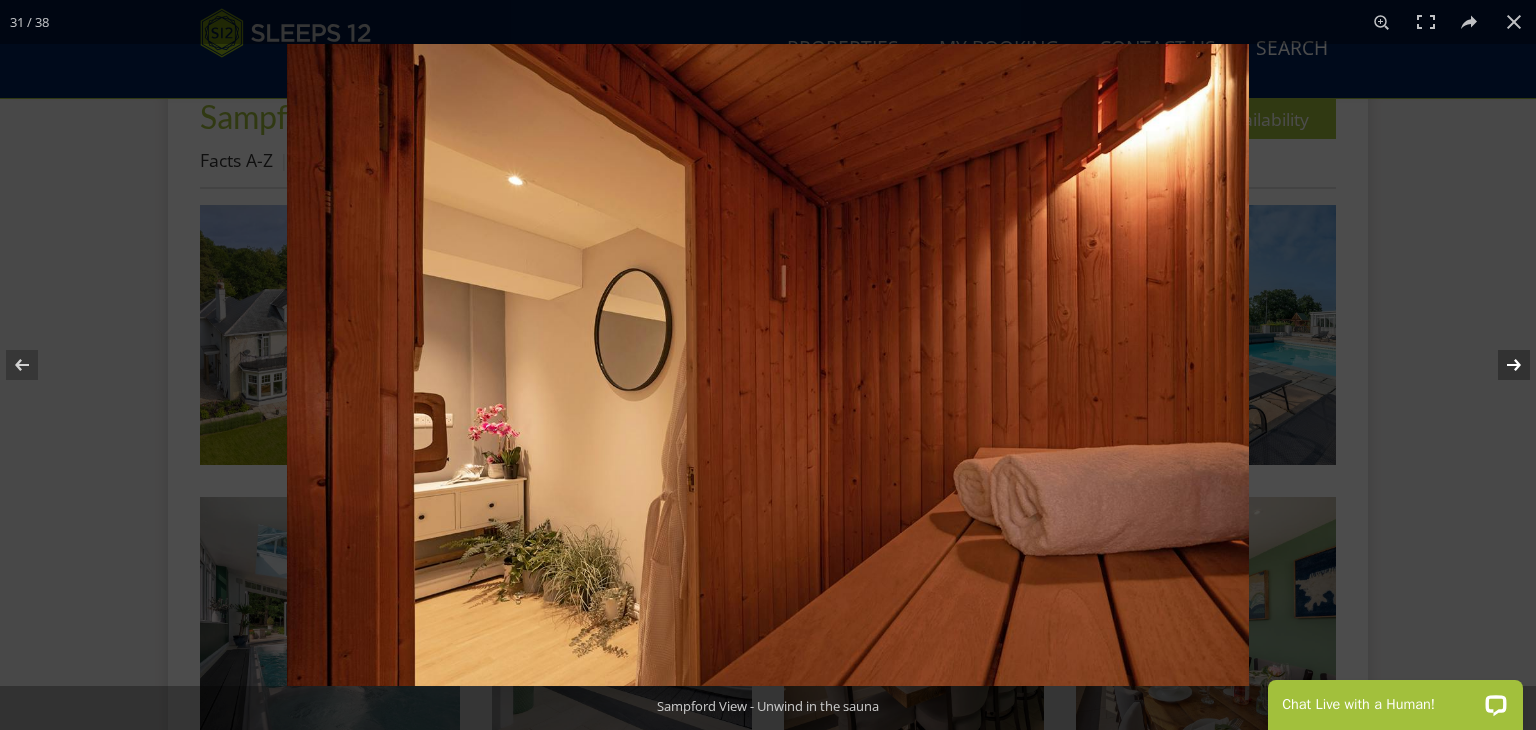 click at bounding box center [1501, 365] 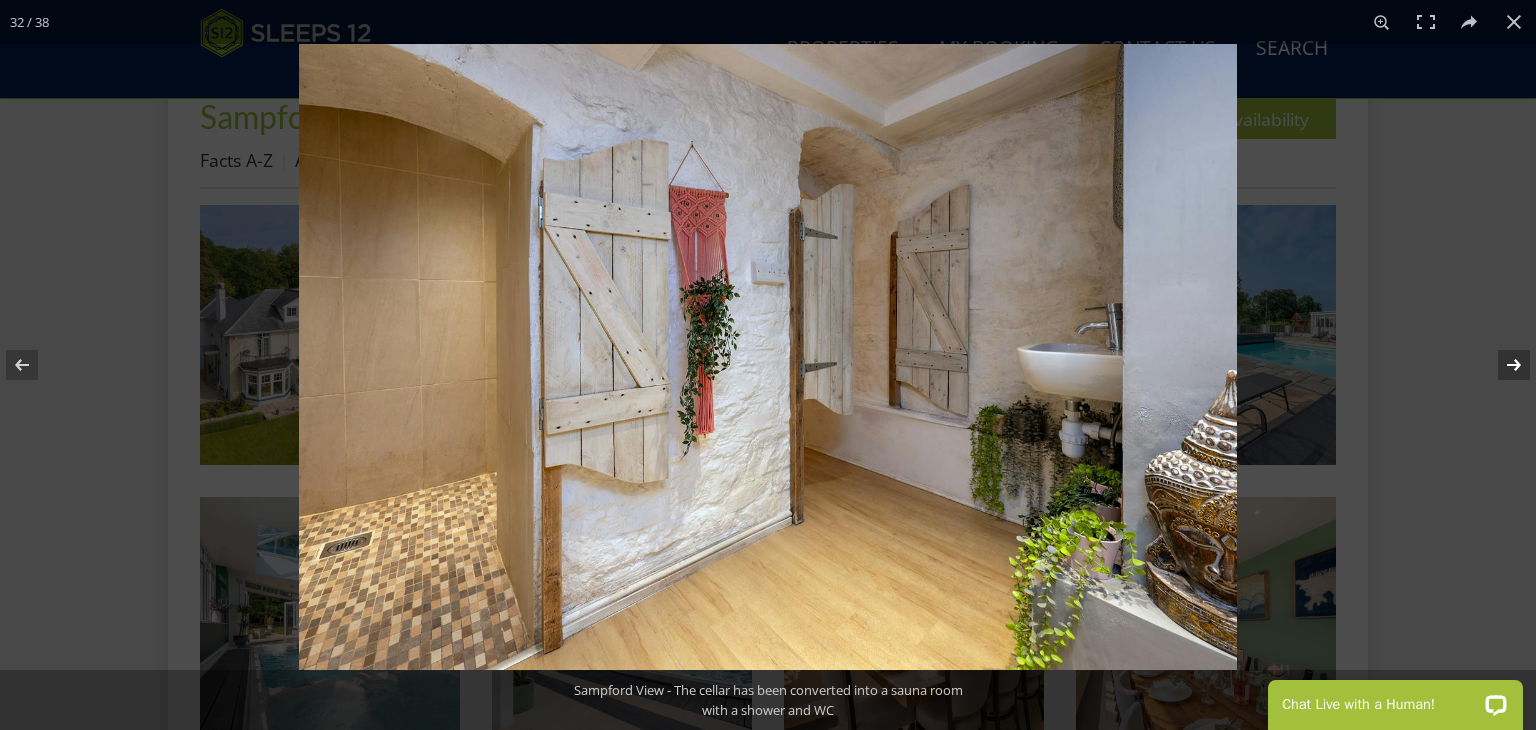 click at bounding box center (1501, 365) 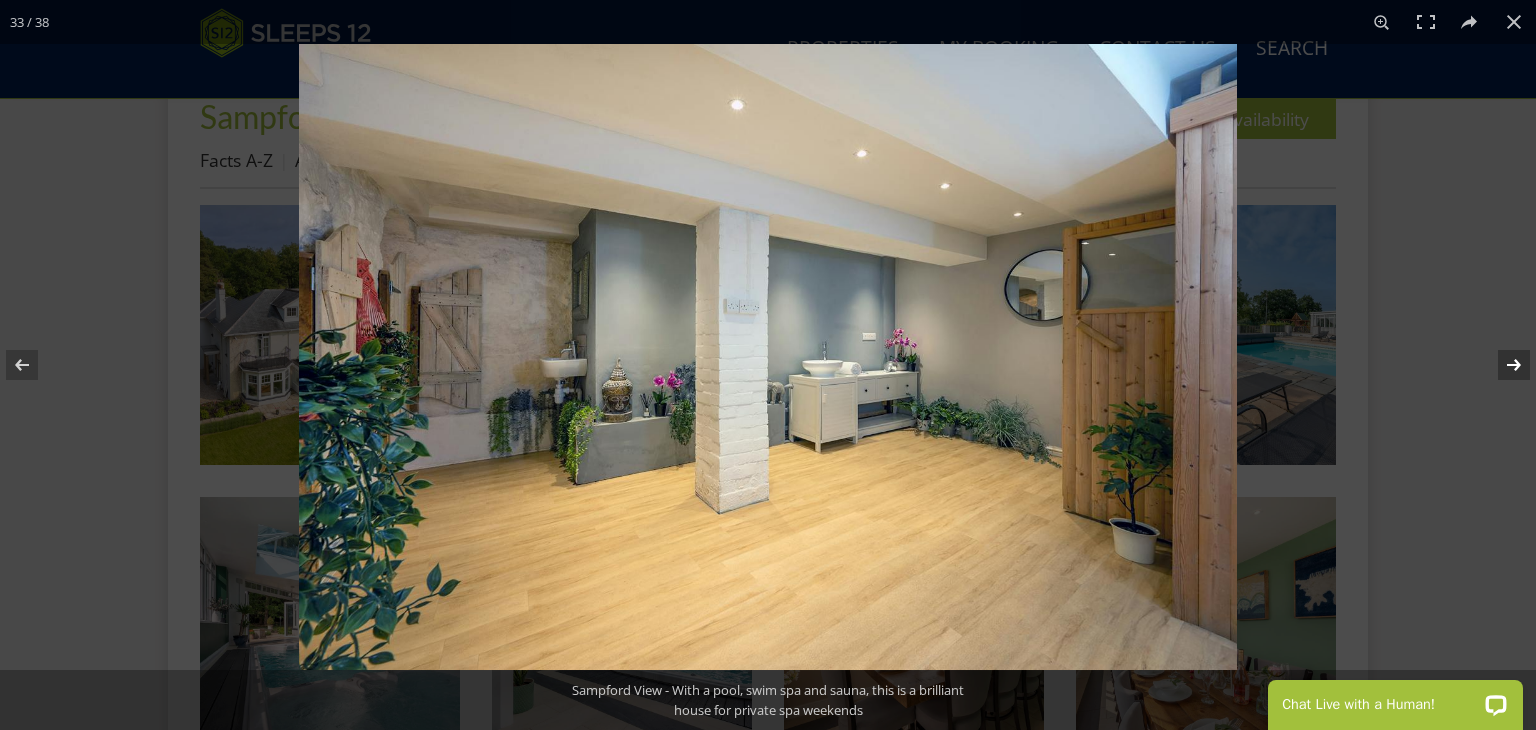 click at bounding box center [1501, 365] 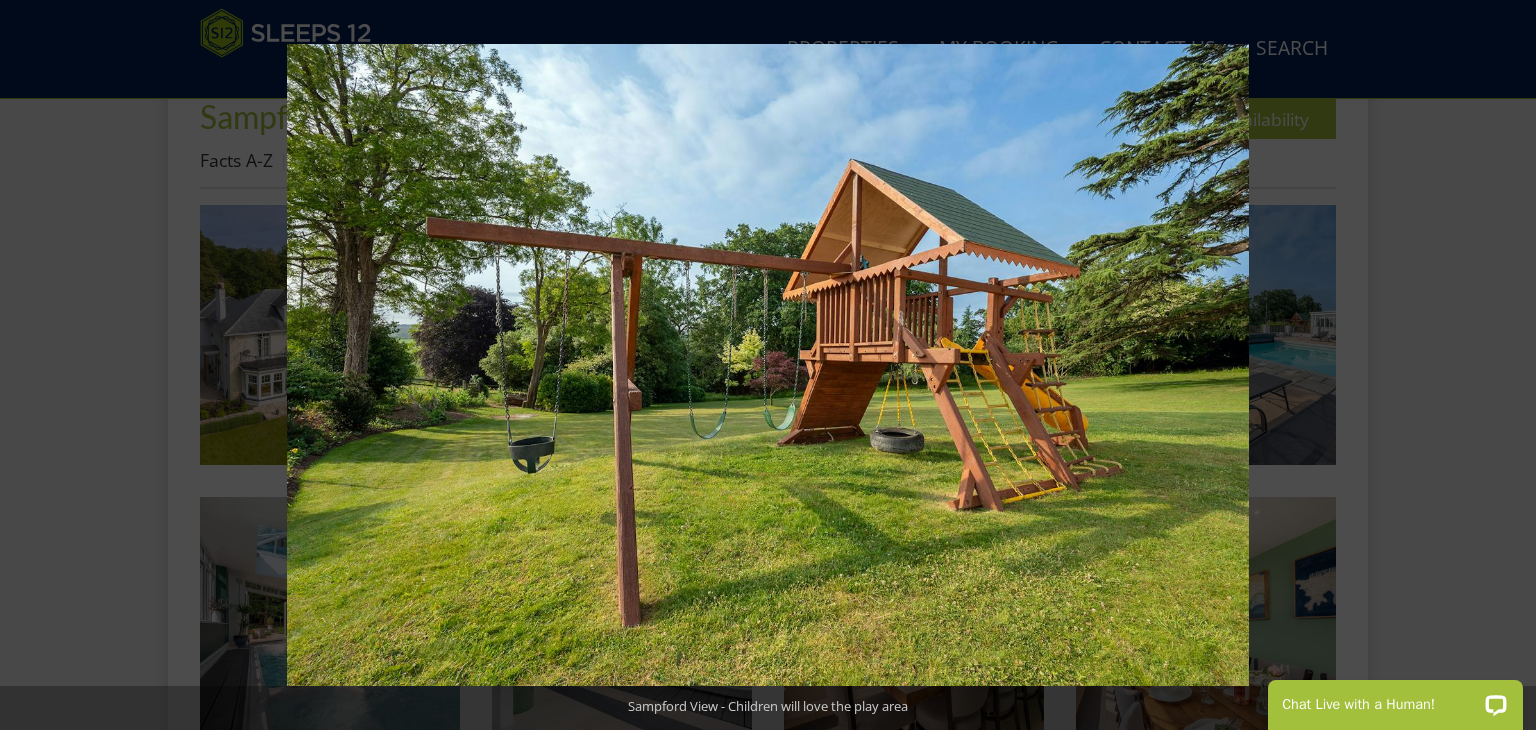 click at bounding box center (1501, 365) 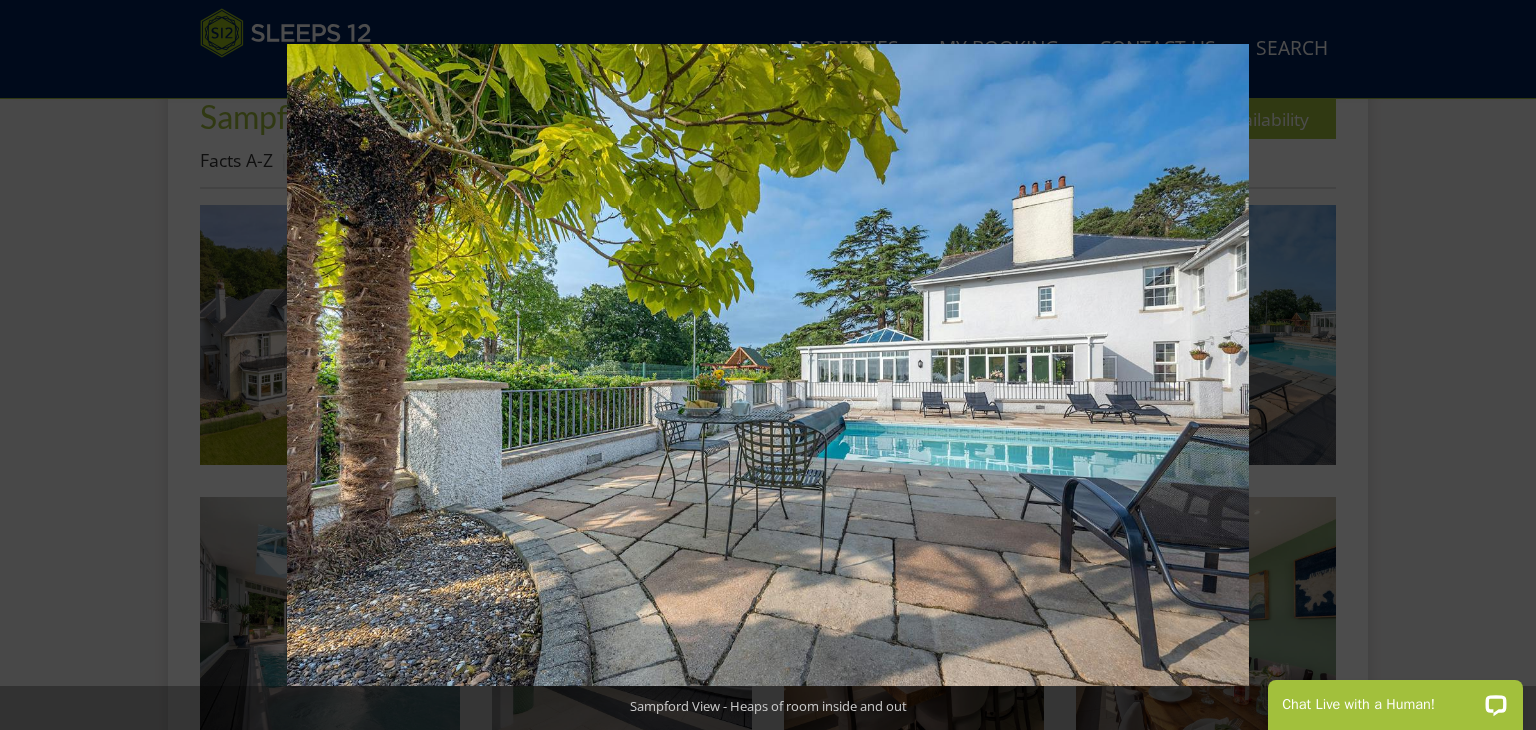click at bounding box center (1501, 365) 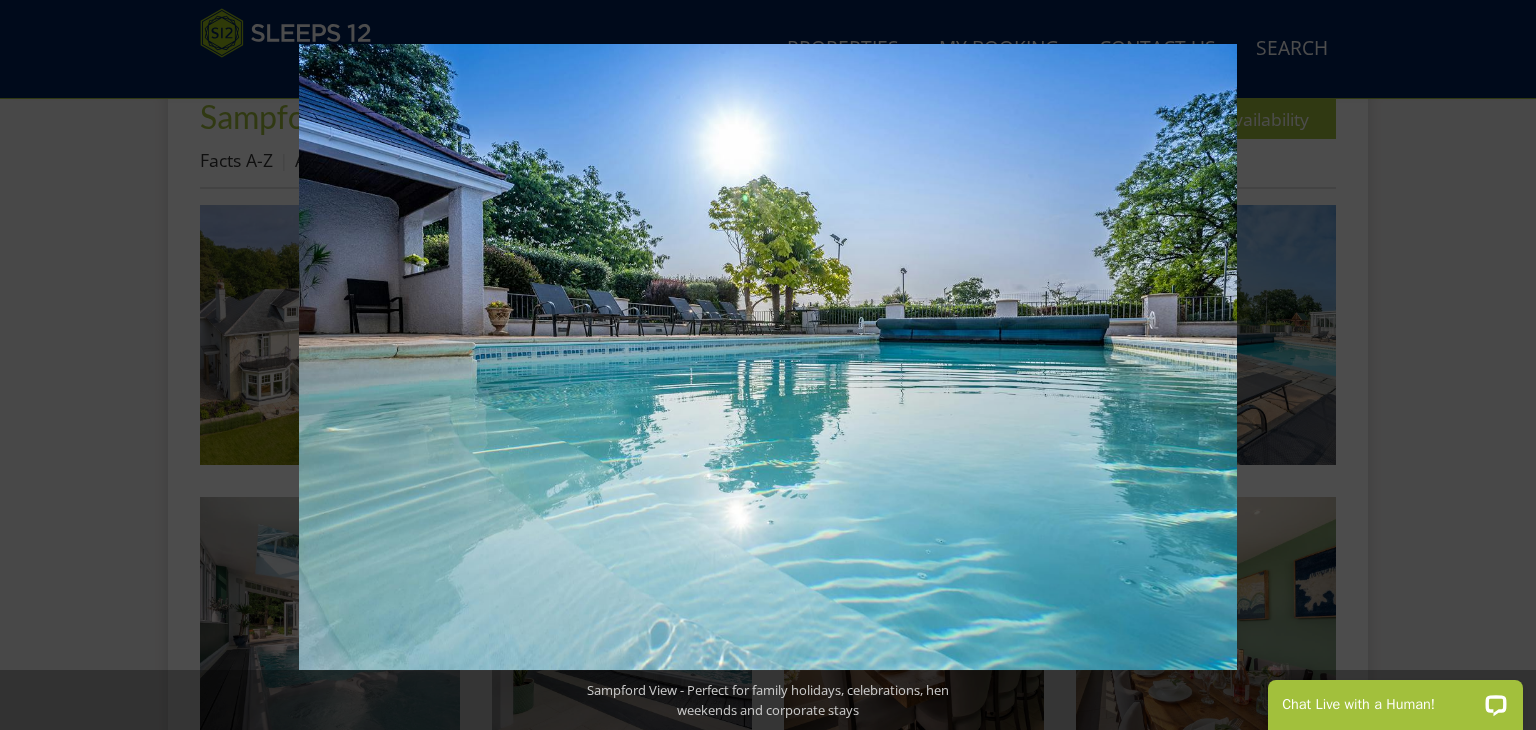 click at bounding box center (1501, 365) 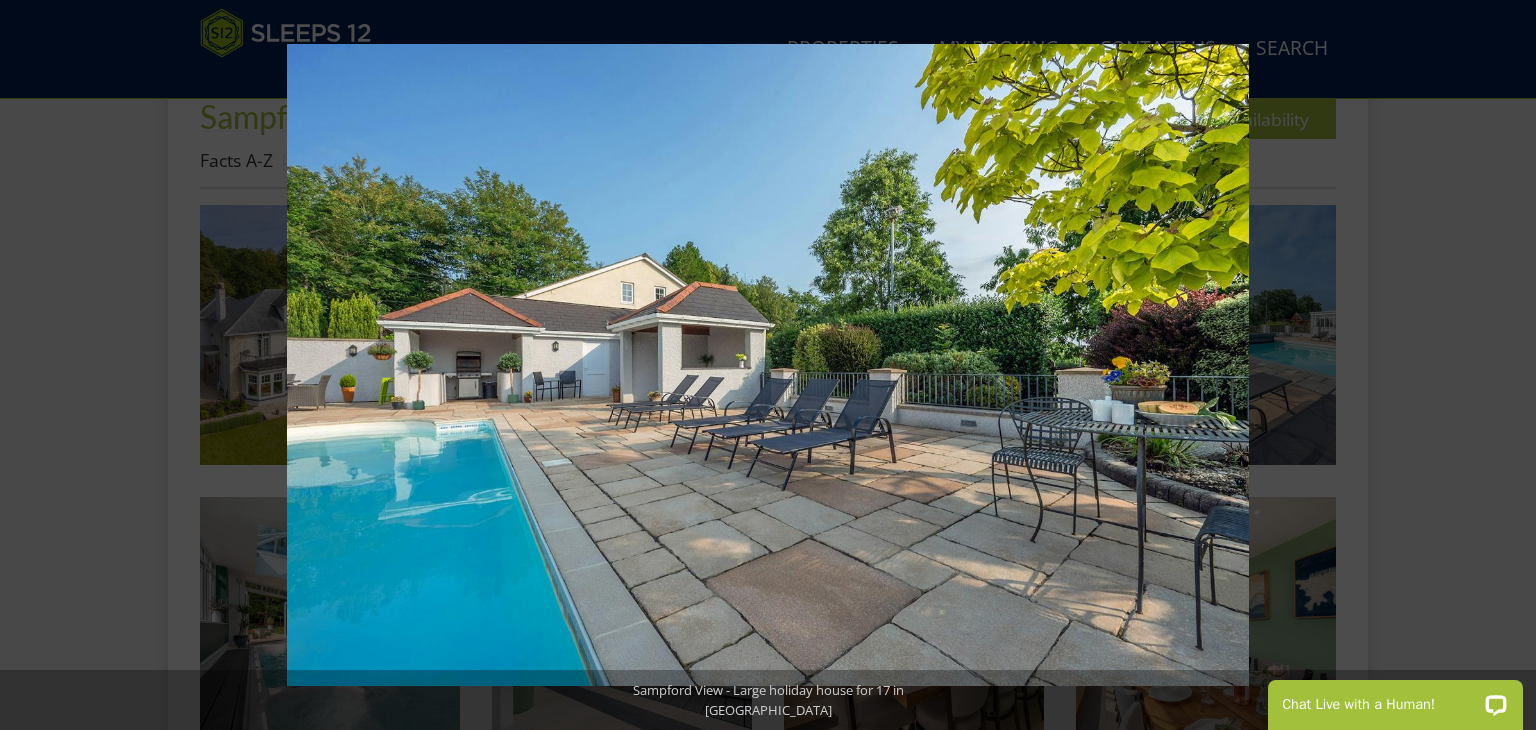click at bounding box center (1501, 365) 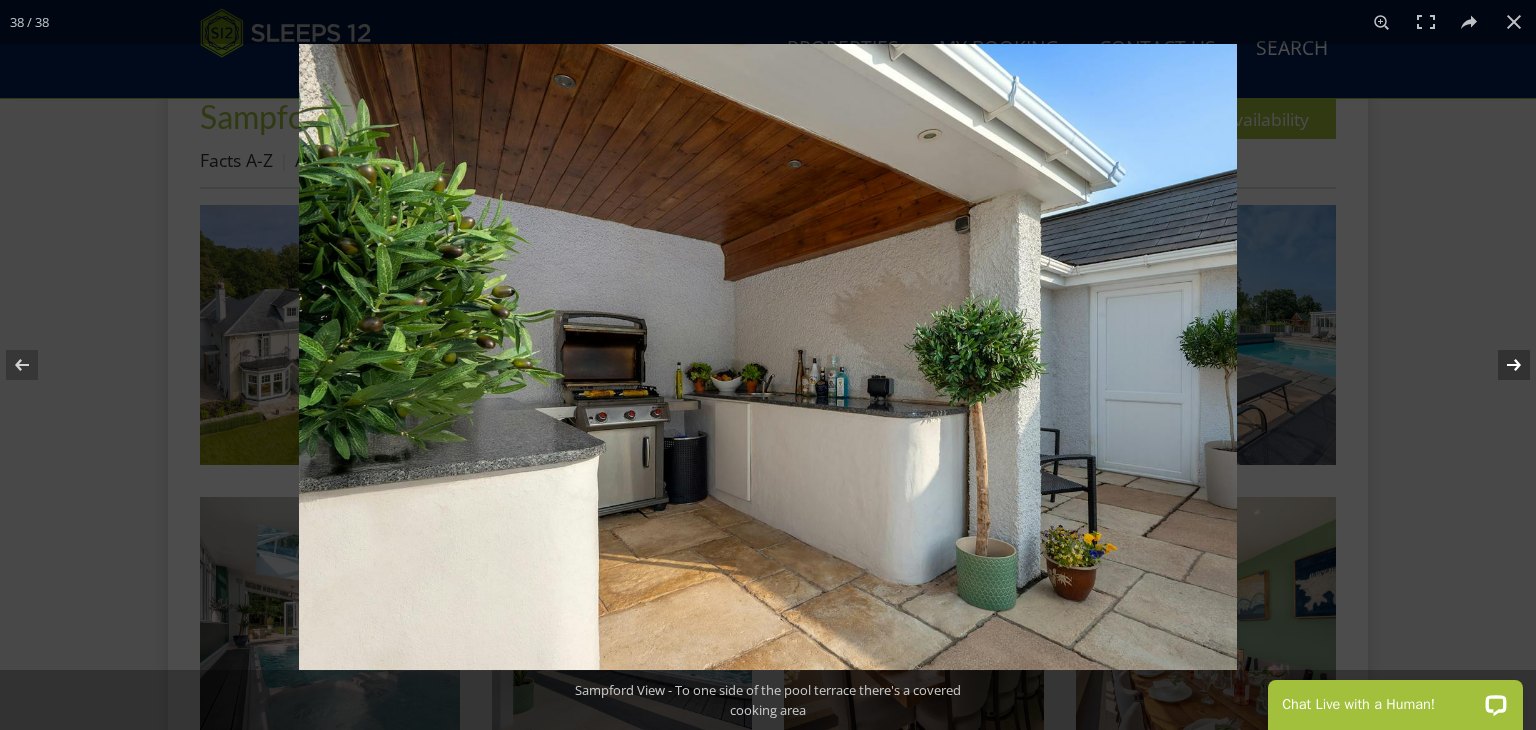 click at bounding box center [1501, 365] 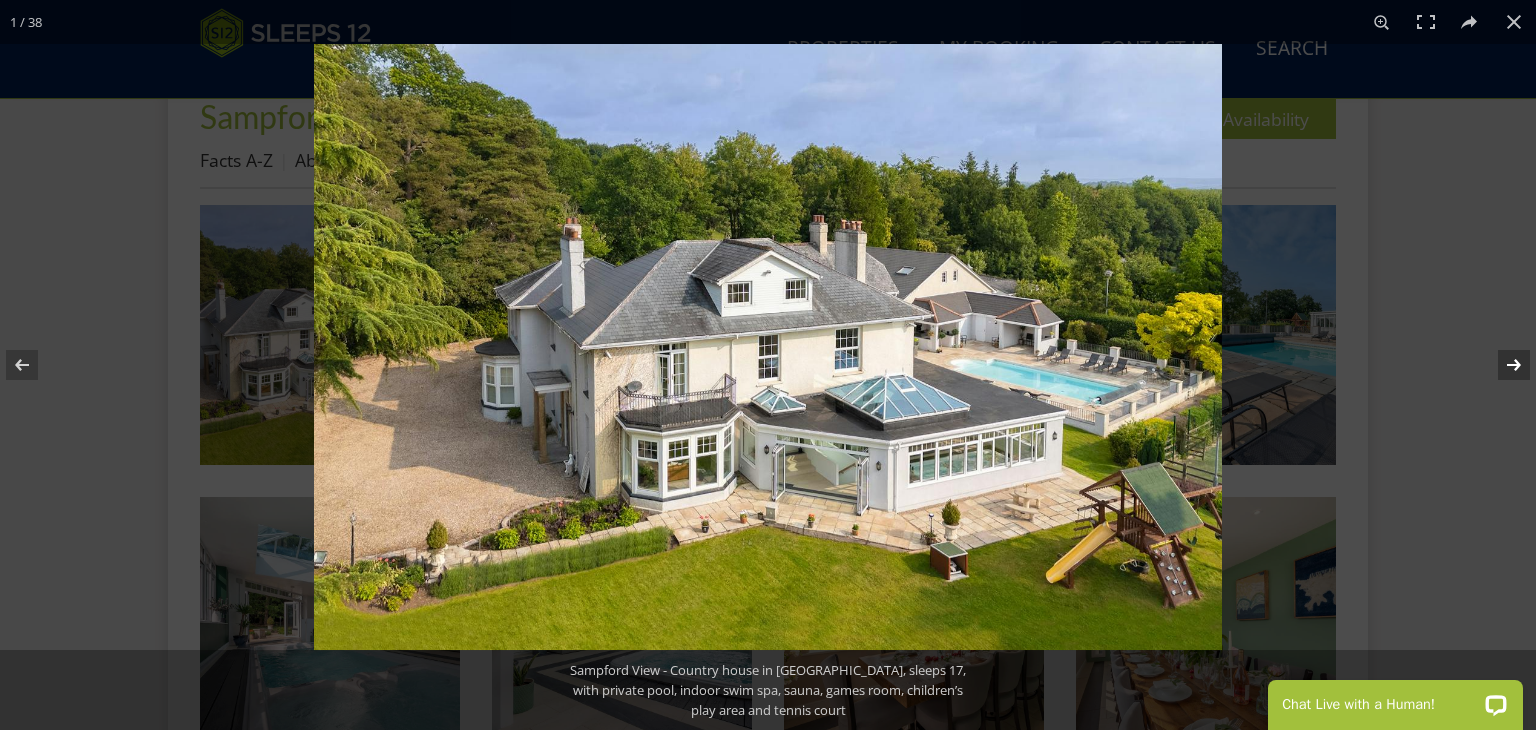 click at bounding box center [1501, 365] 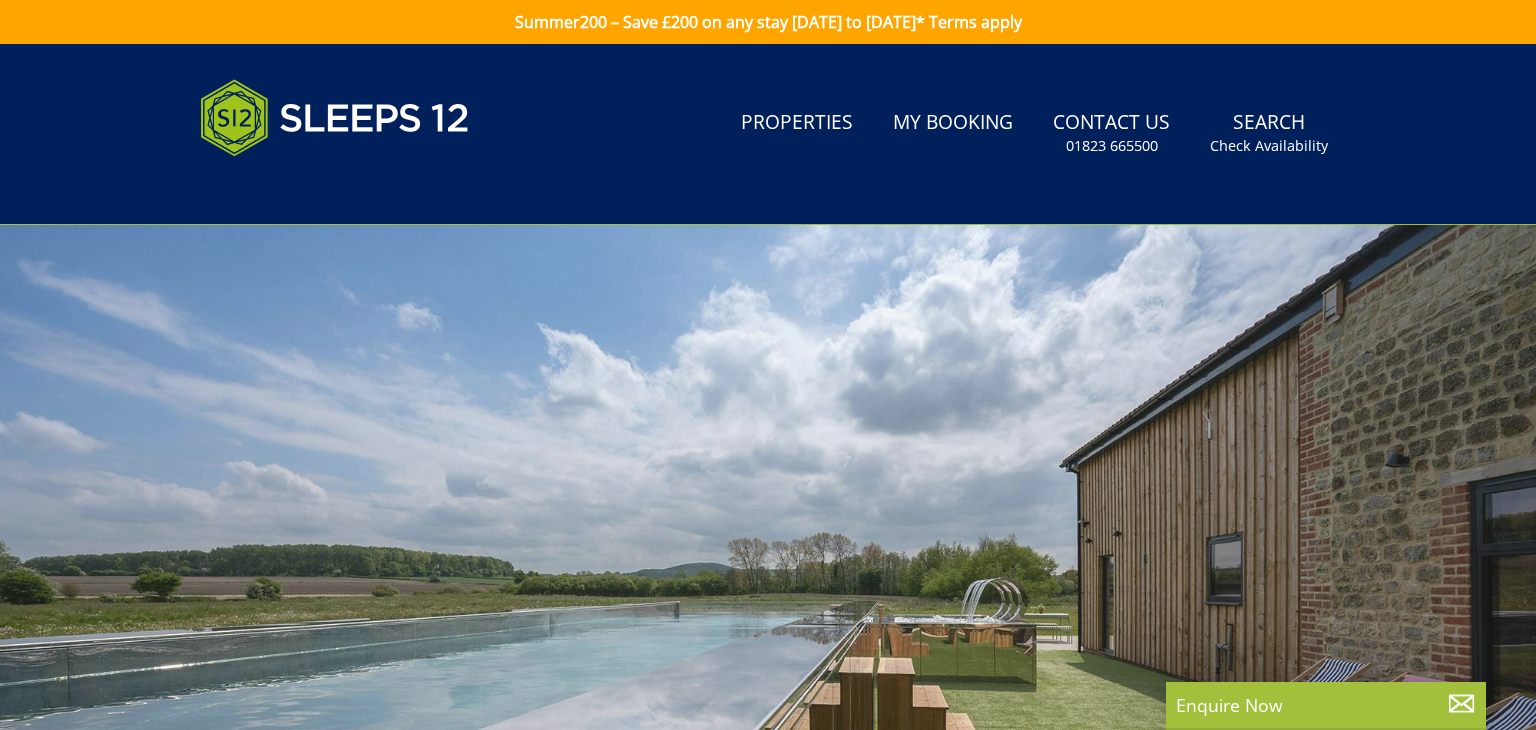 scroll, scrollTop: 0, scrollLeft: 0, axis: both 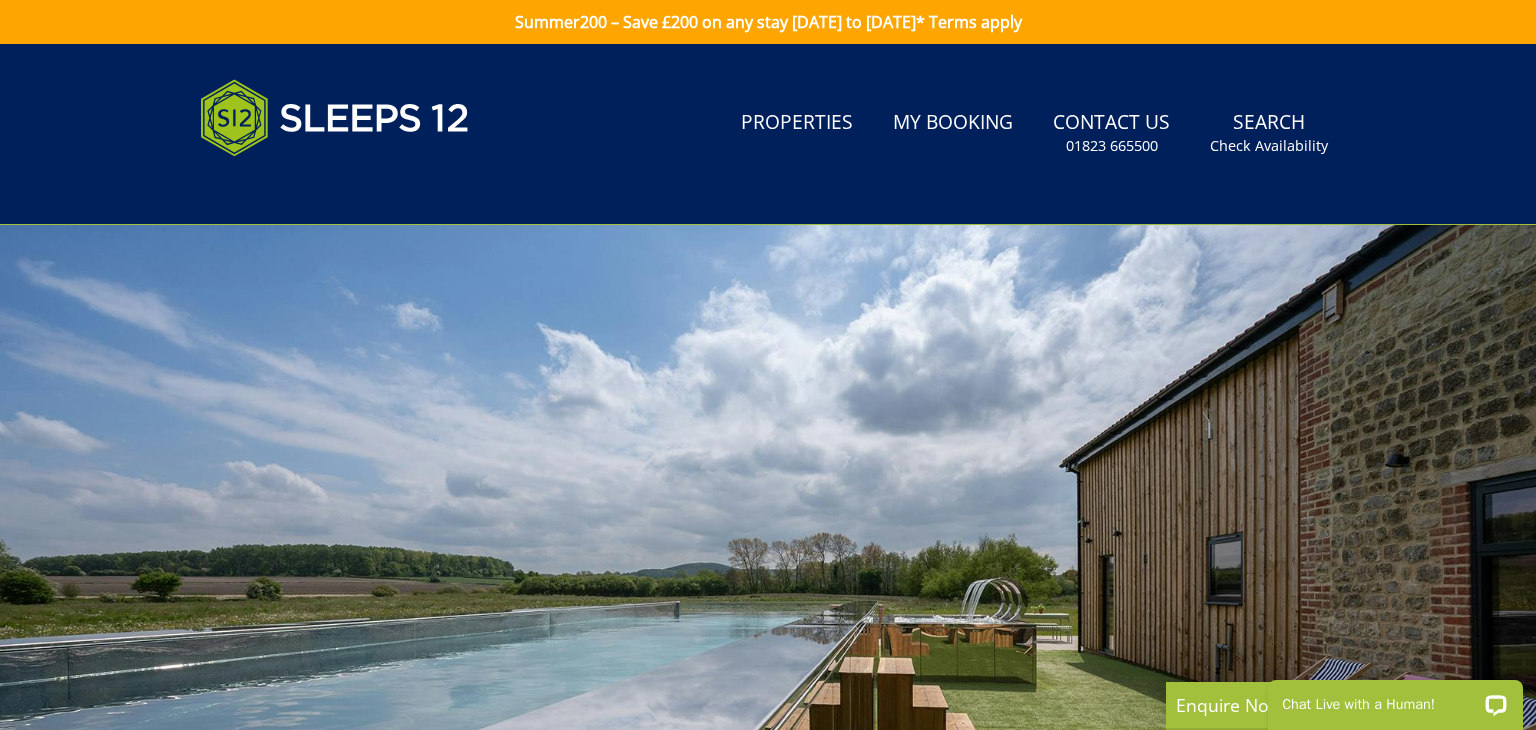 click at bounding box center [768, 575] 